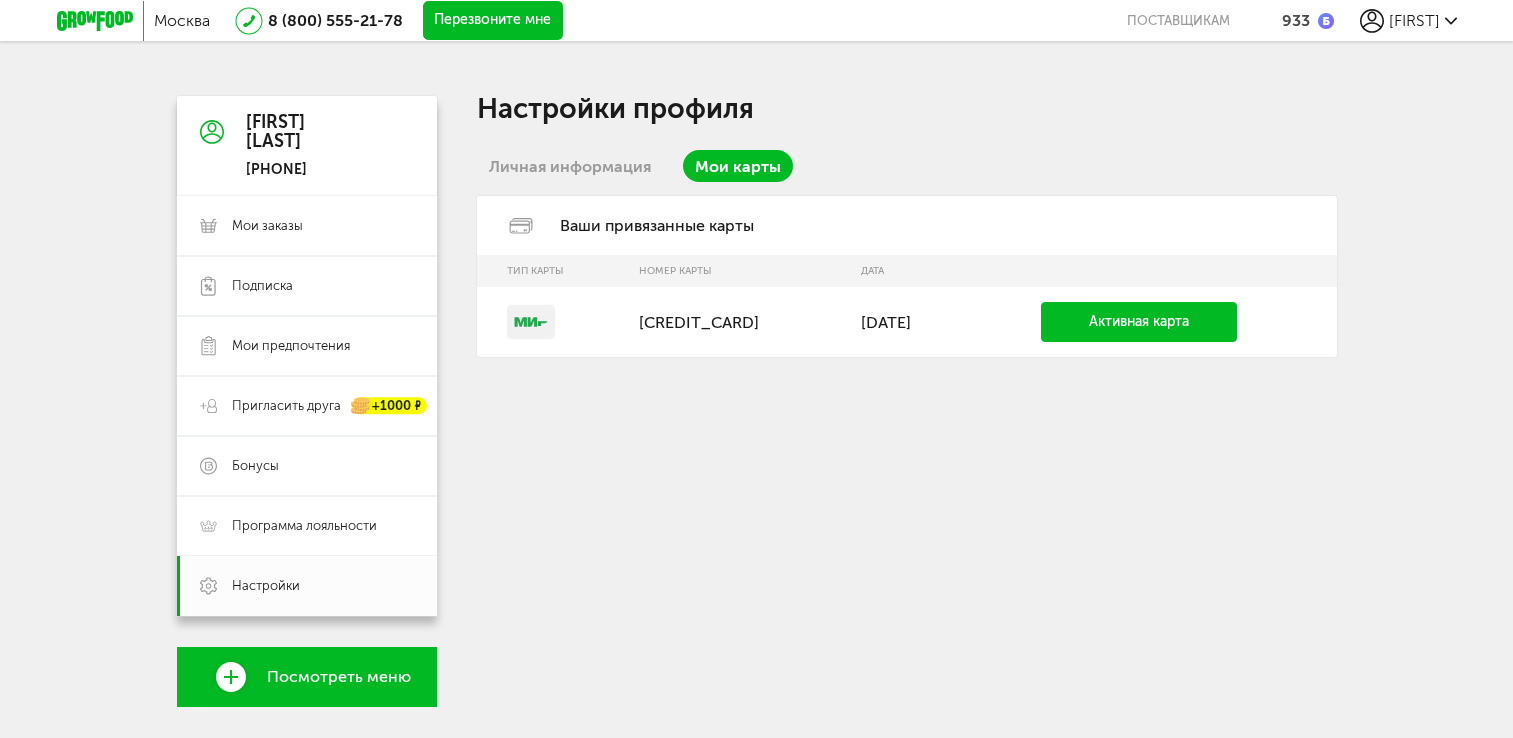scroll, scrollTop: 0, scrollLeft: 0, axis: both 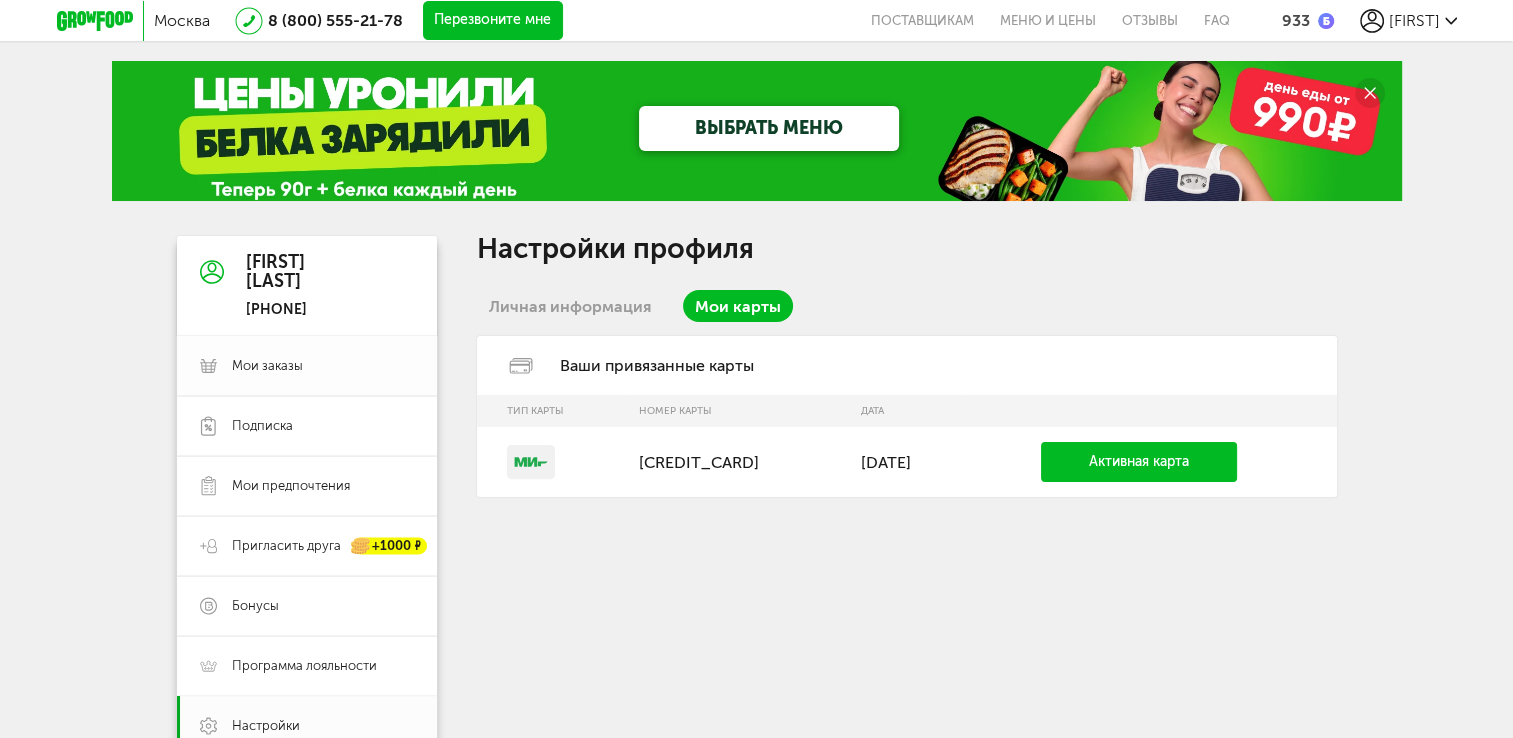 click on "Мои заказы" at bounding box center [267, 366] 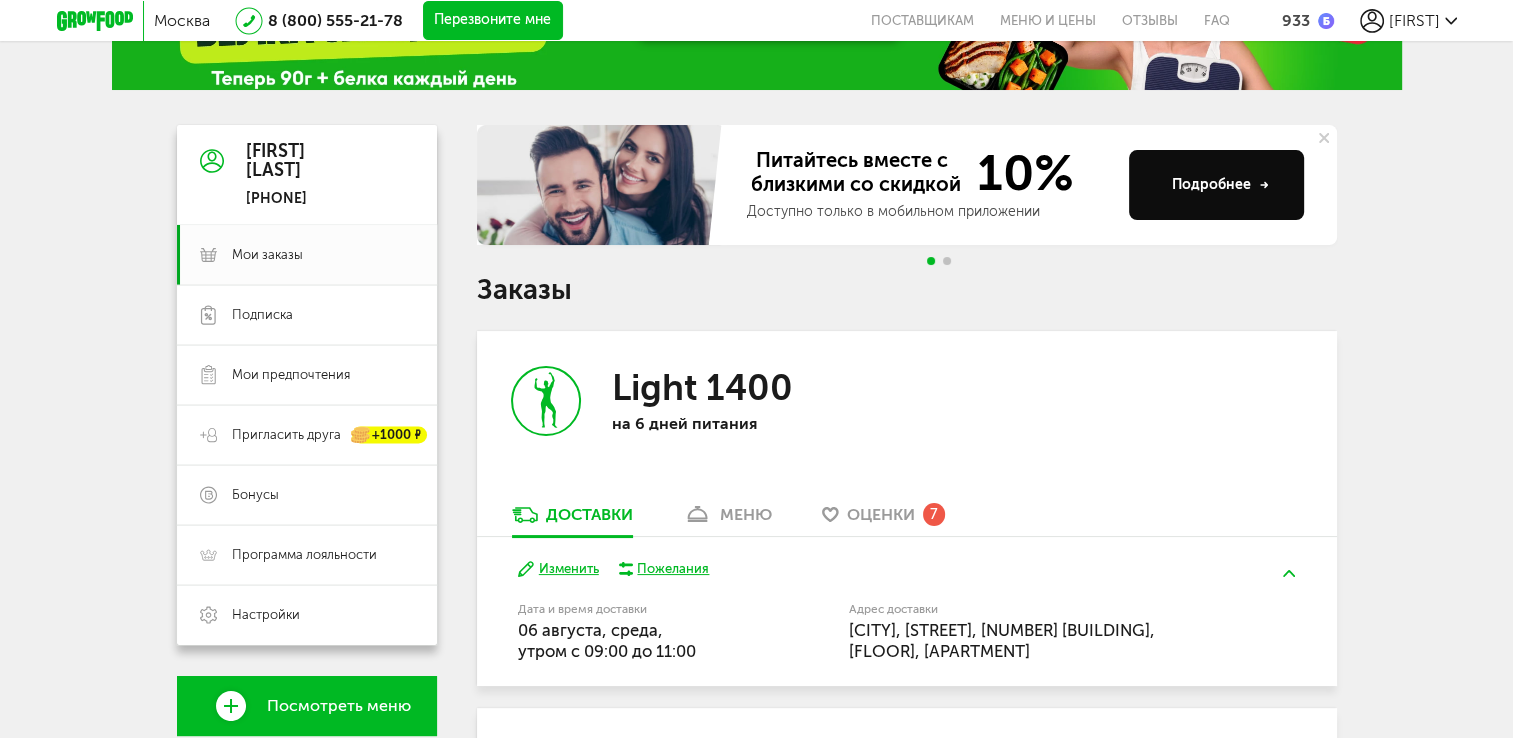 scroll, scrollTop: 300, scrollLeft: 0, axis: vertical 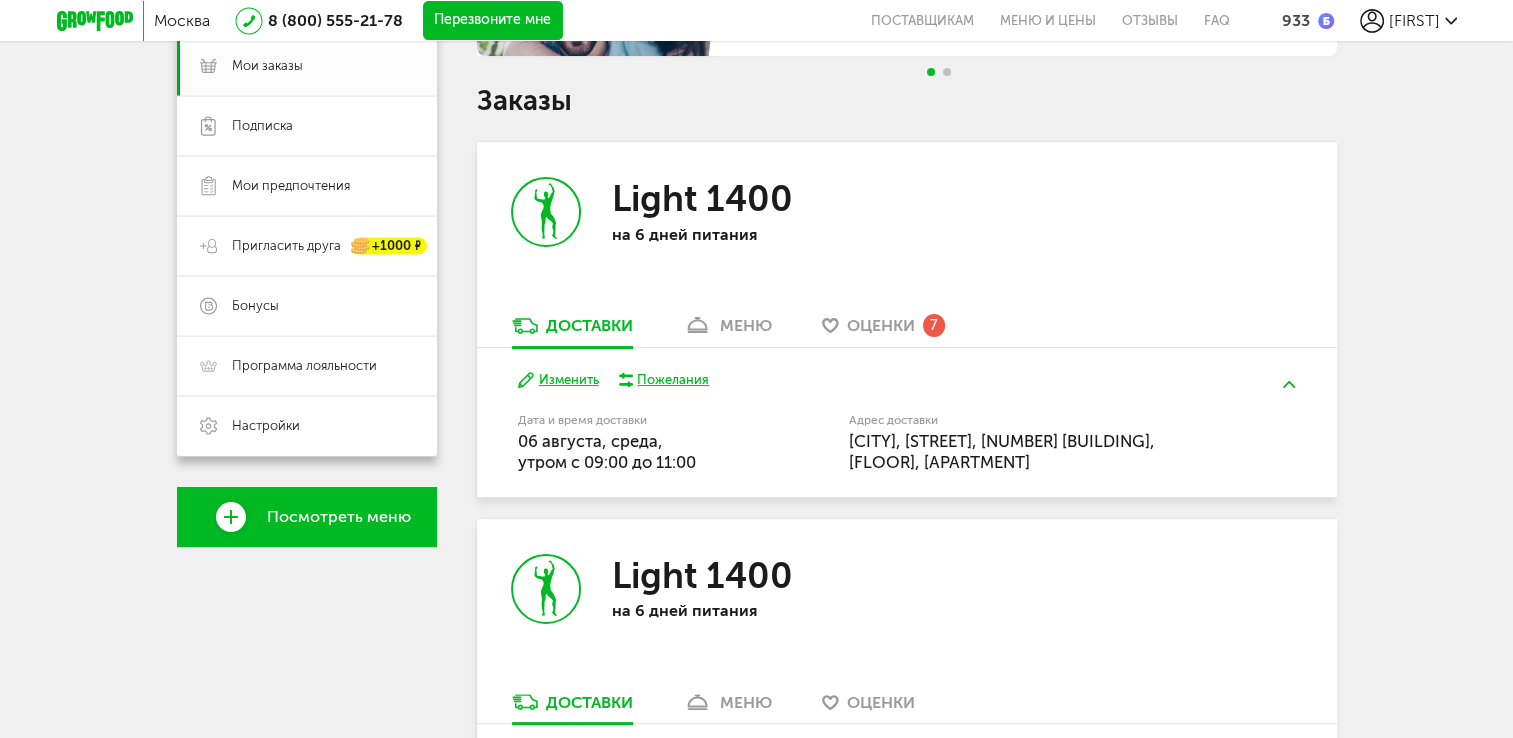 click on "меню" at bounding box center (727, 331) 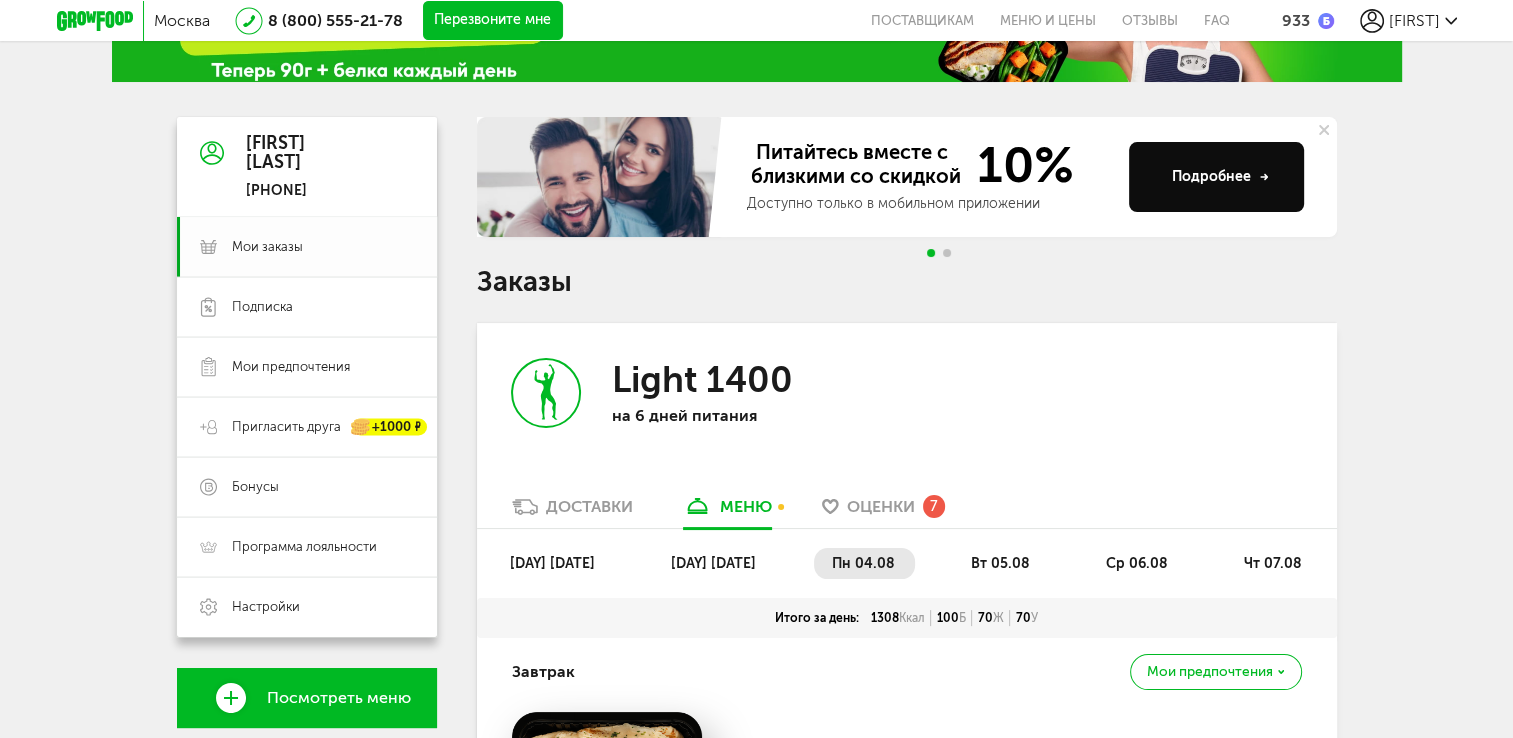 scroll, scrollTop: 92, scrollLeft: 0, axis: vertical 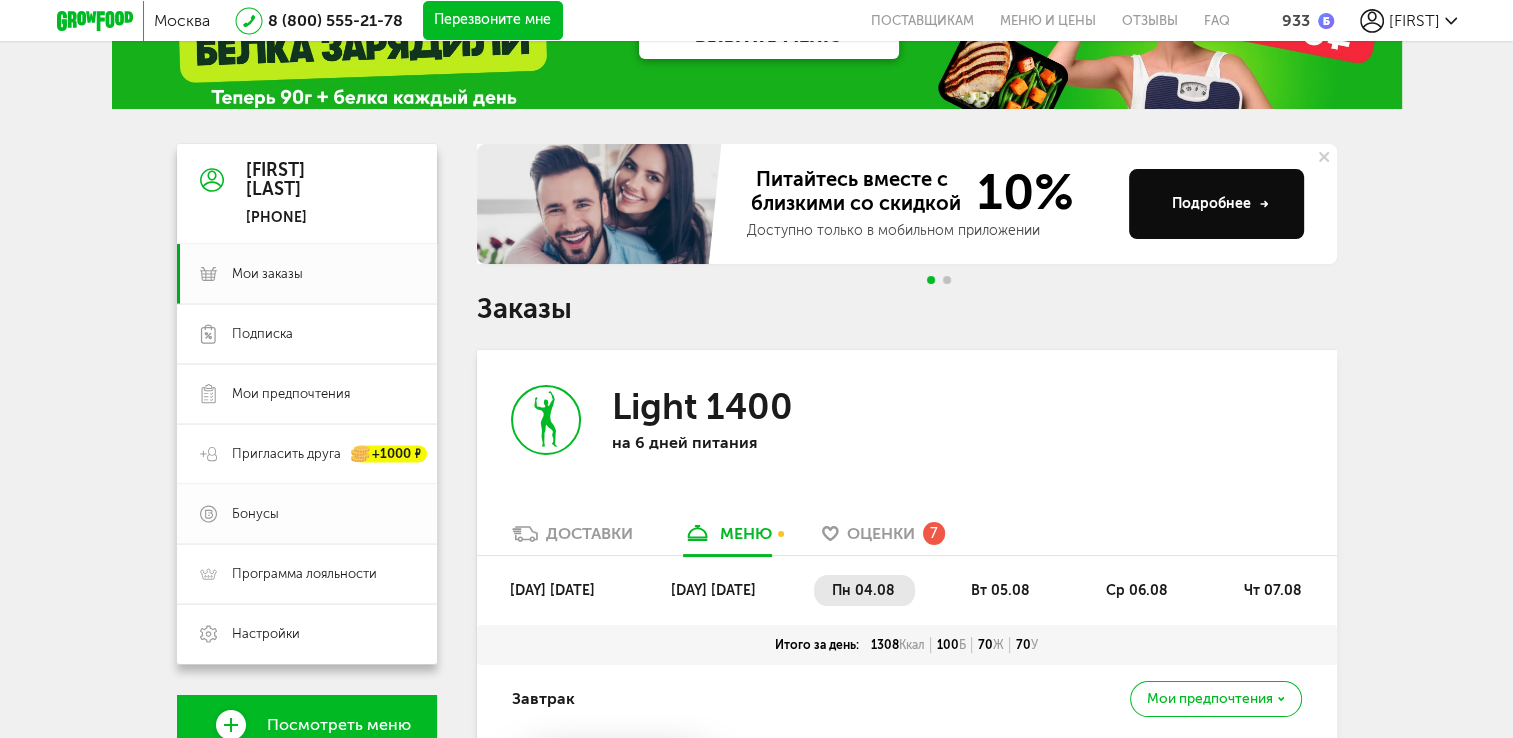 click on "Бонусы" at bounding box center (323, 514) 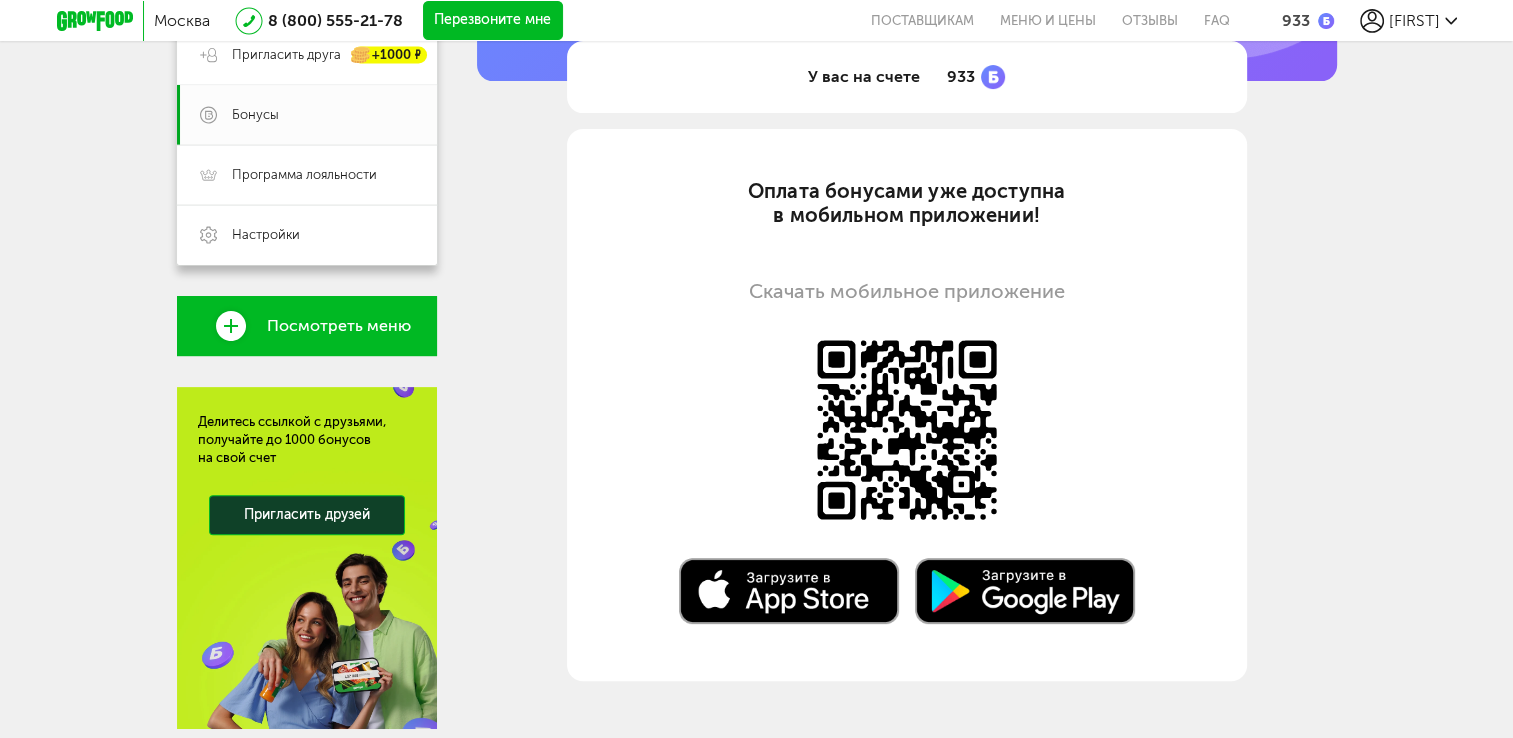 scroll, scrollTop: 492, scrollLeft: 0, axis: vertical 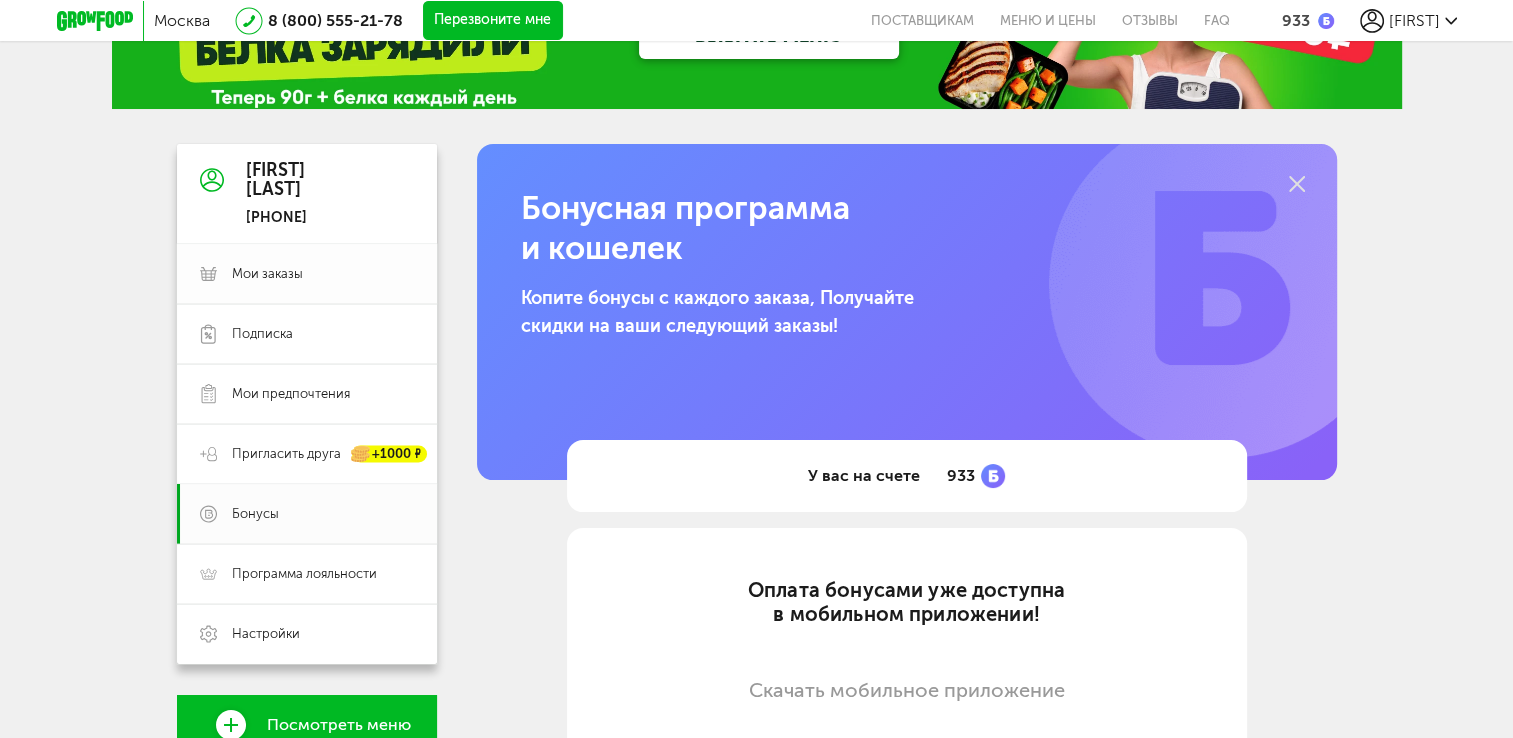 click on "Мои заказы" at bounding box center [267, 274] 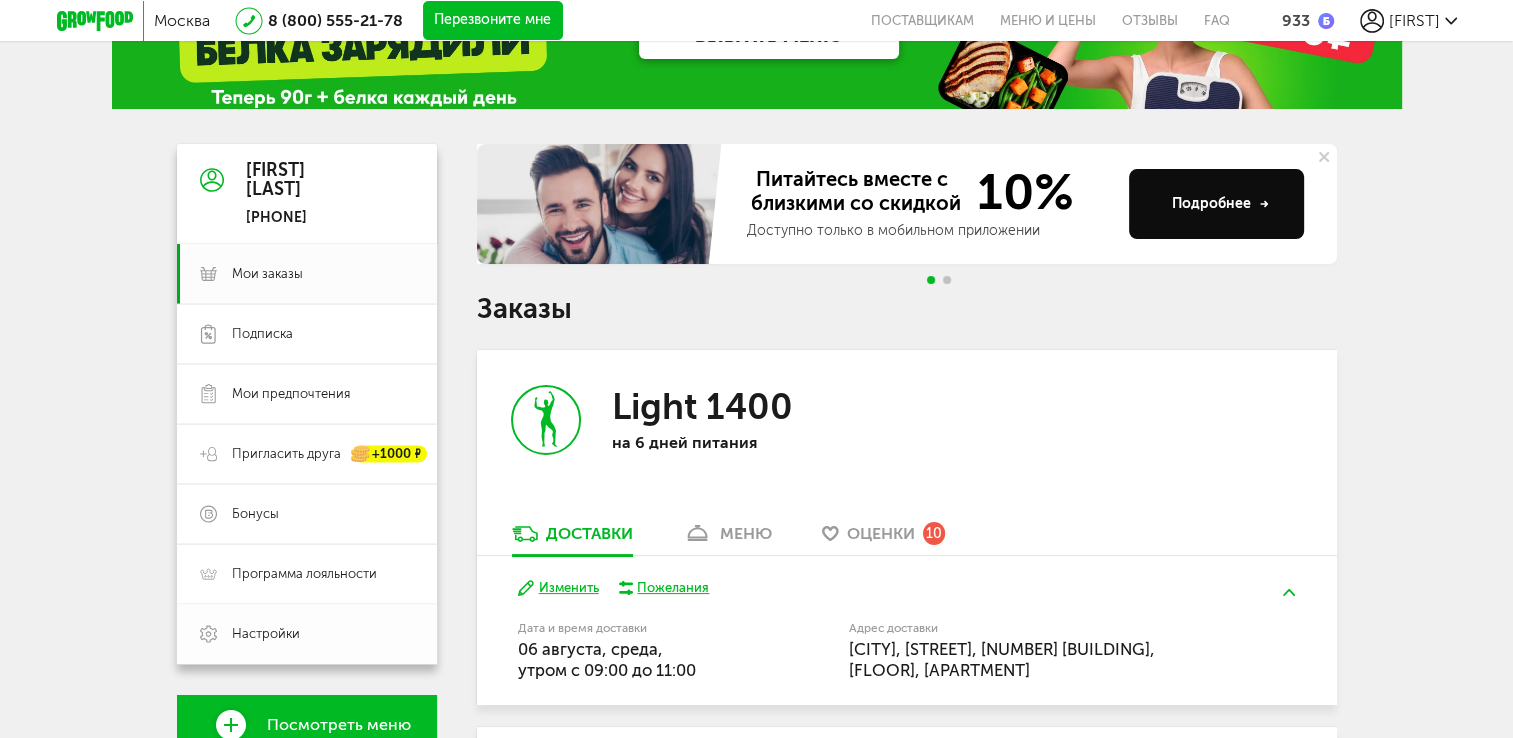 click on "Настройки" at bounding box center [307, 634] 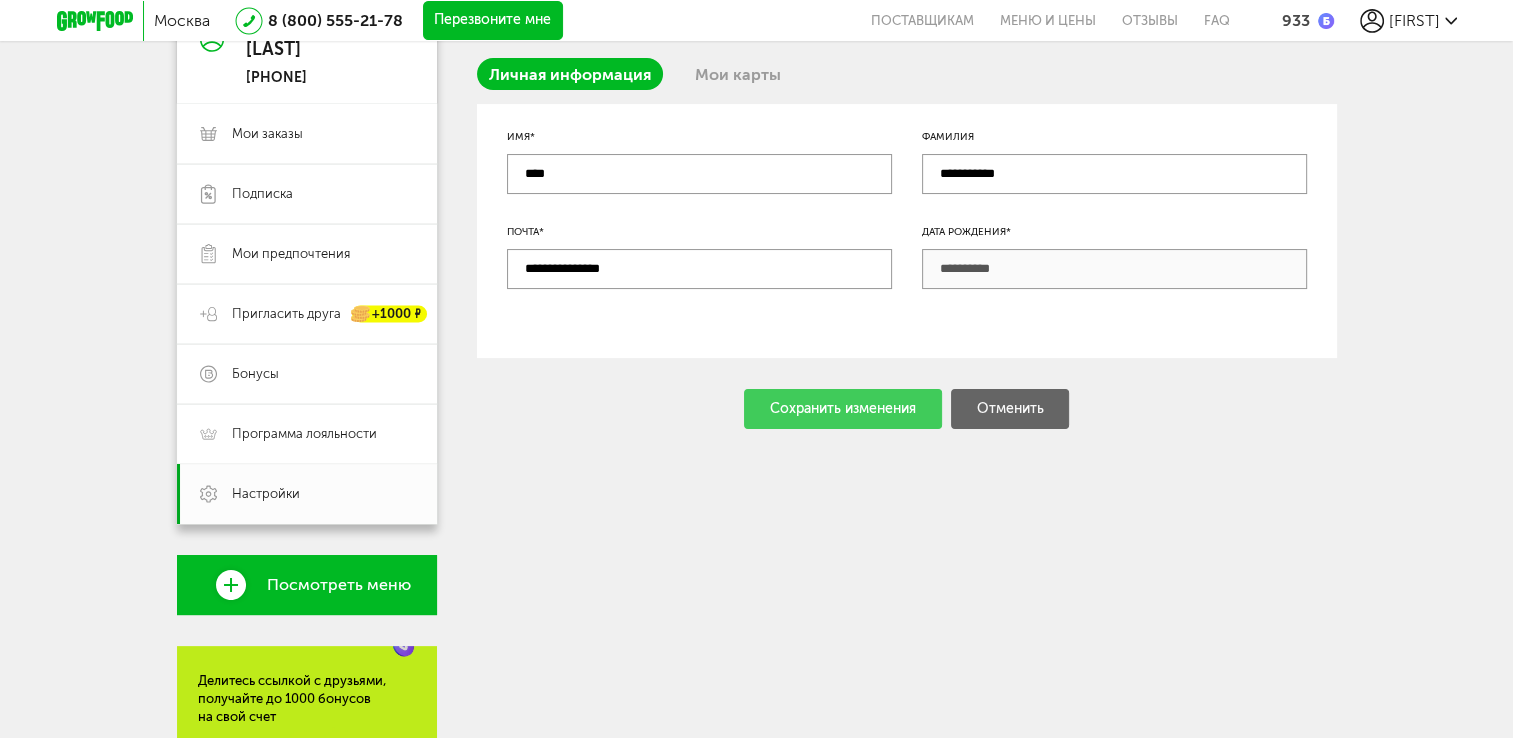 scroll, scrollTop: 232, scrollLeft: 0, axis: vertical 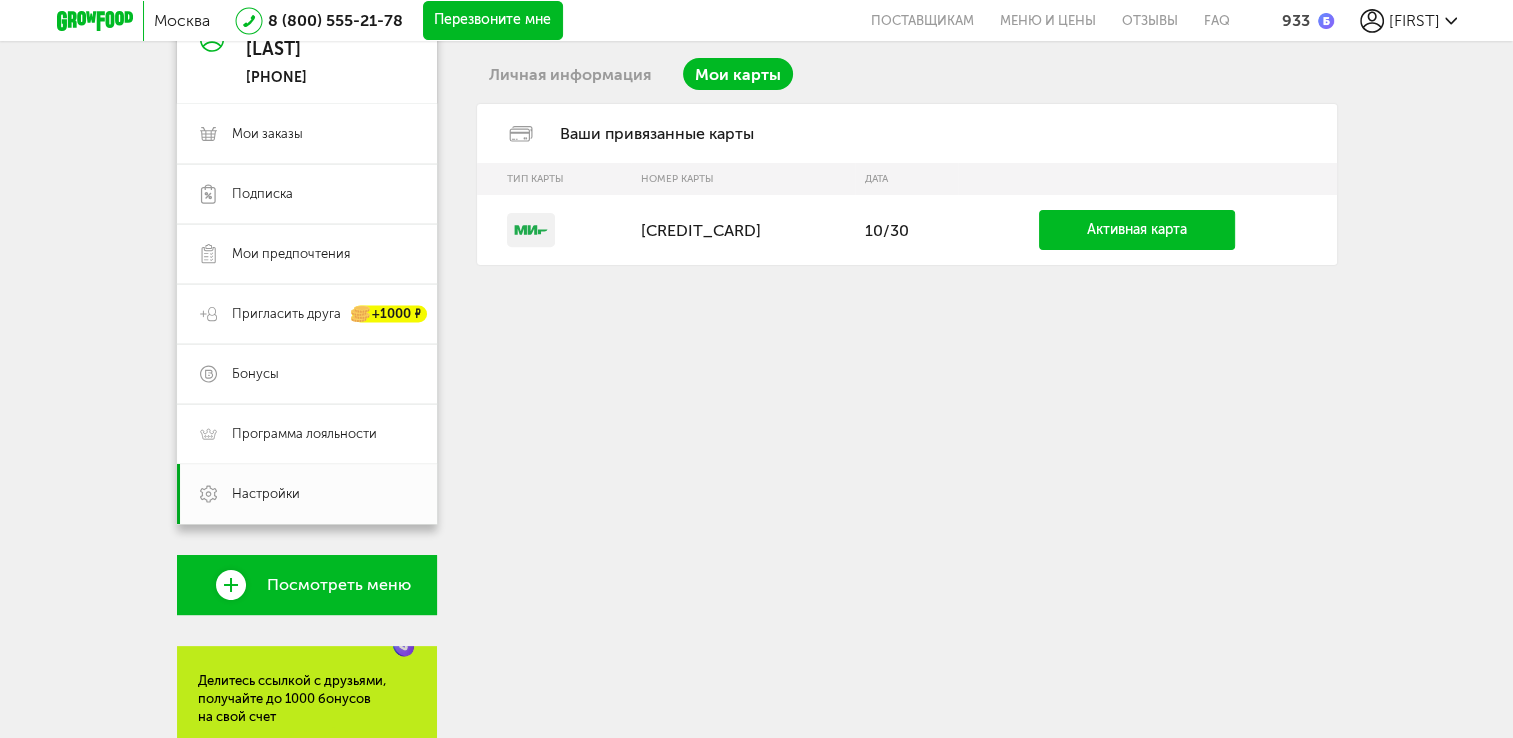 click on "Ваши привязанные карты" at bounding box center [907, 133] 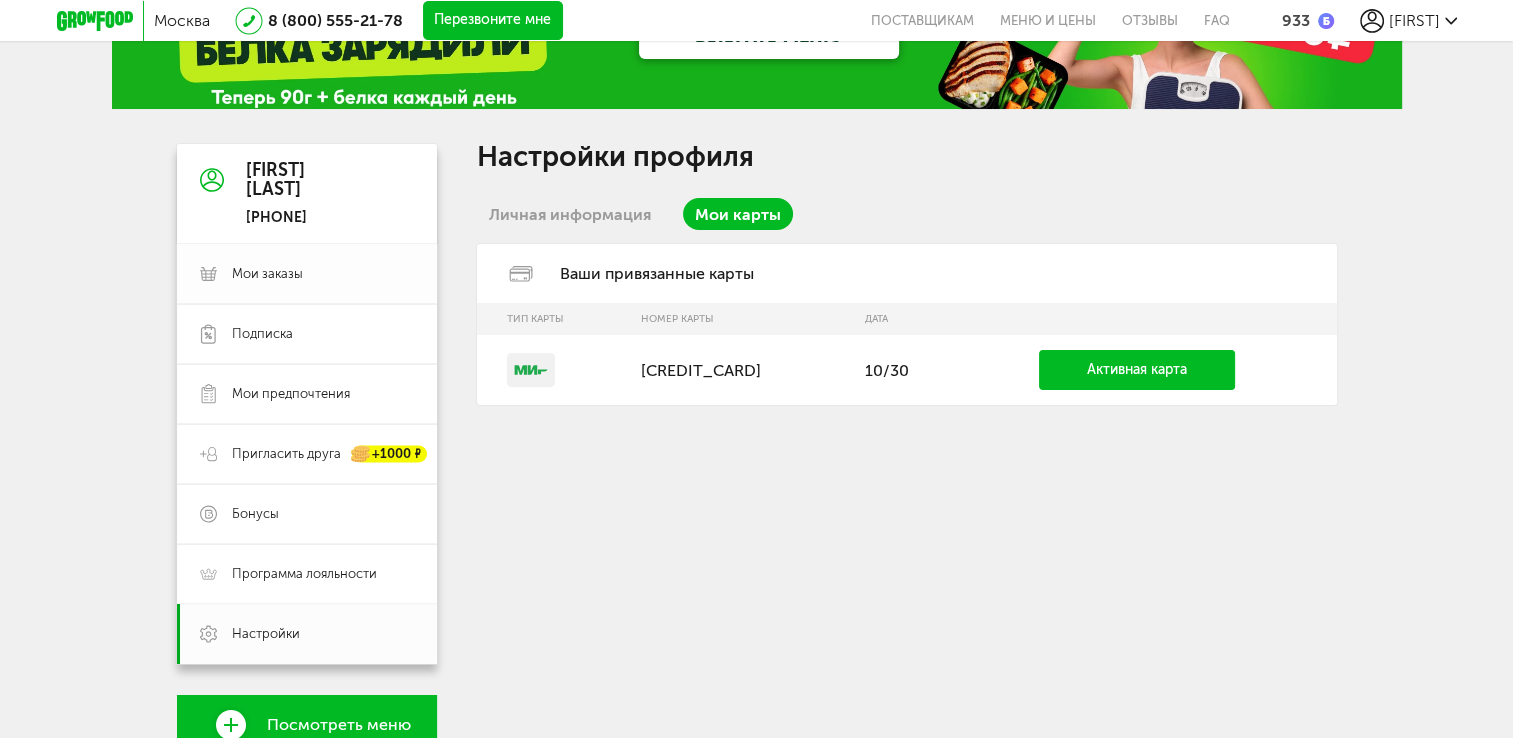 click on "Мои заказы" at bounding box center [307, 274] 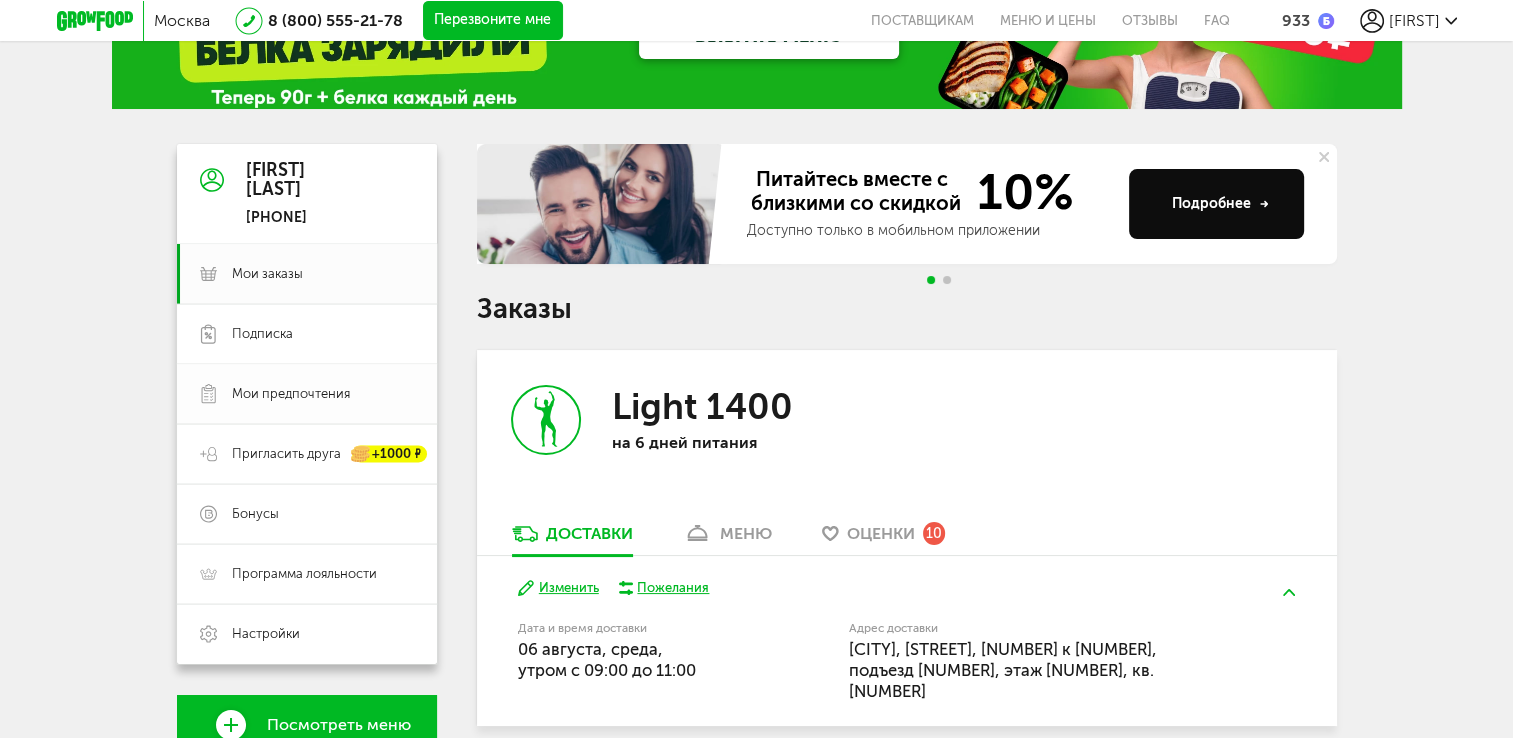 scroll, scrollTop: 0, scrollLeft: 0, axis: both 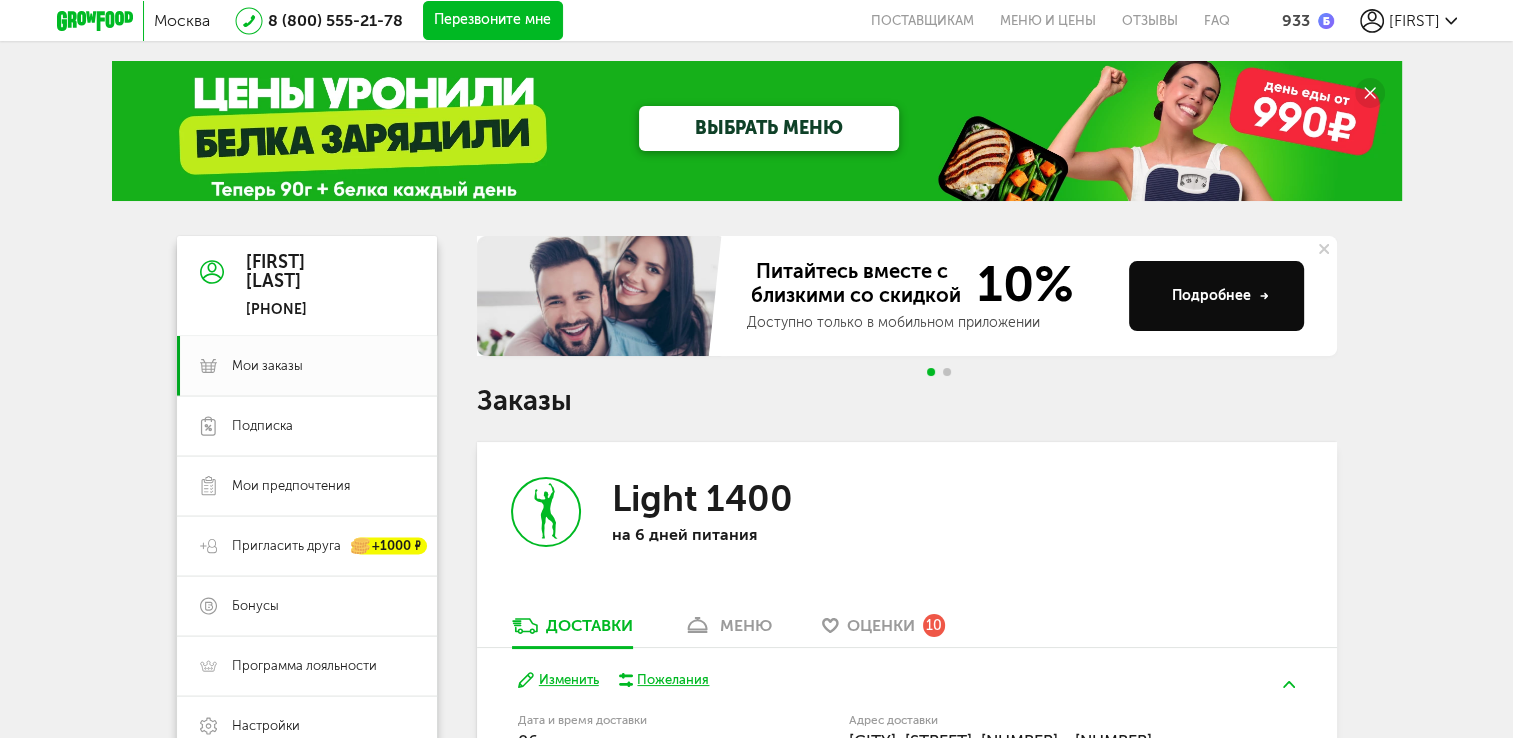 click on "ВЫБРАТЬ МЕНЮ" at bounding box center [769, 128] 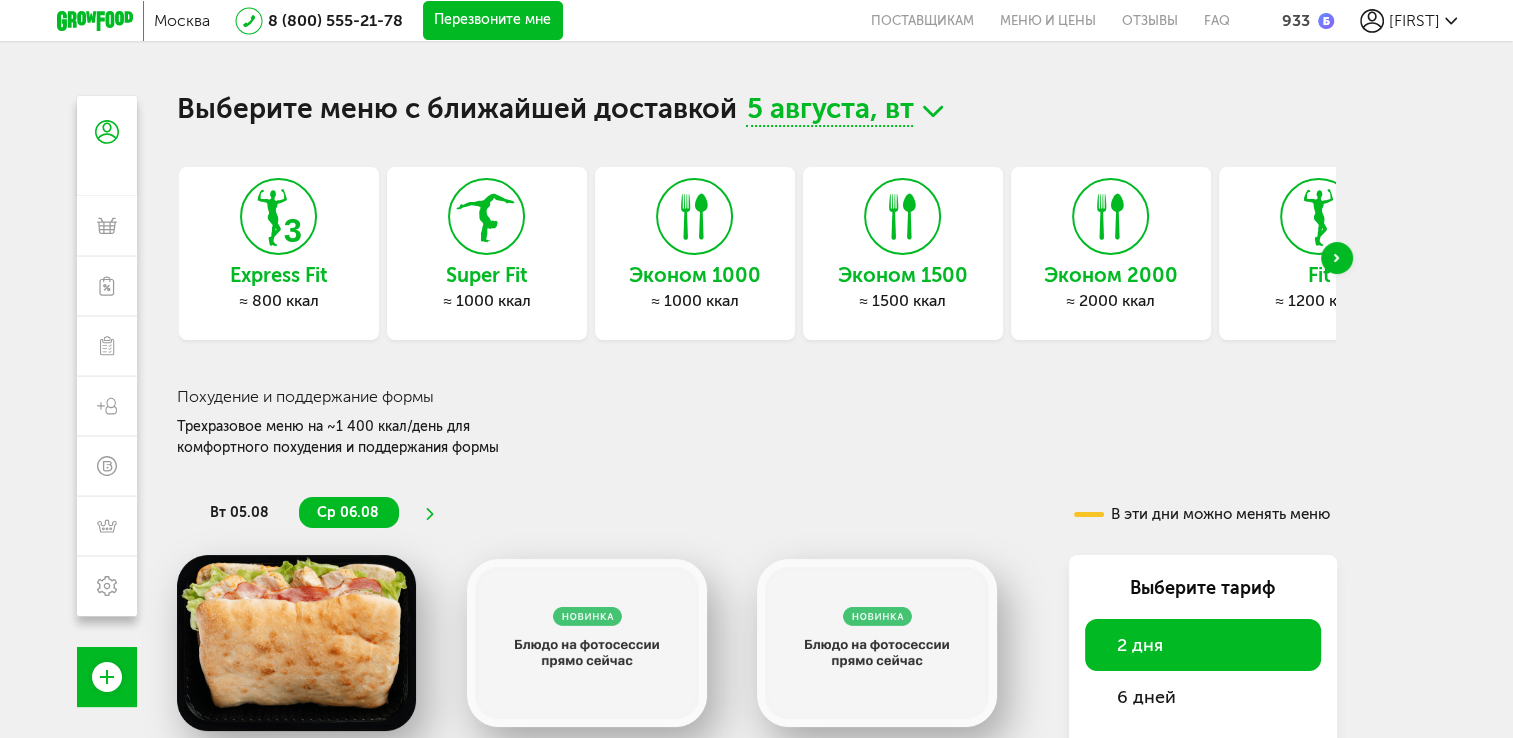 click at bounding box center (1337, 258) 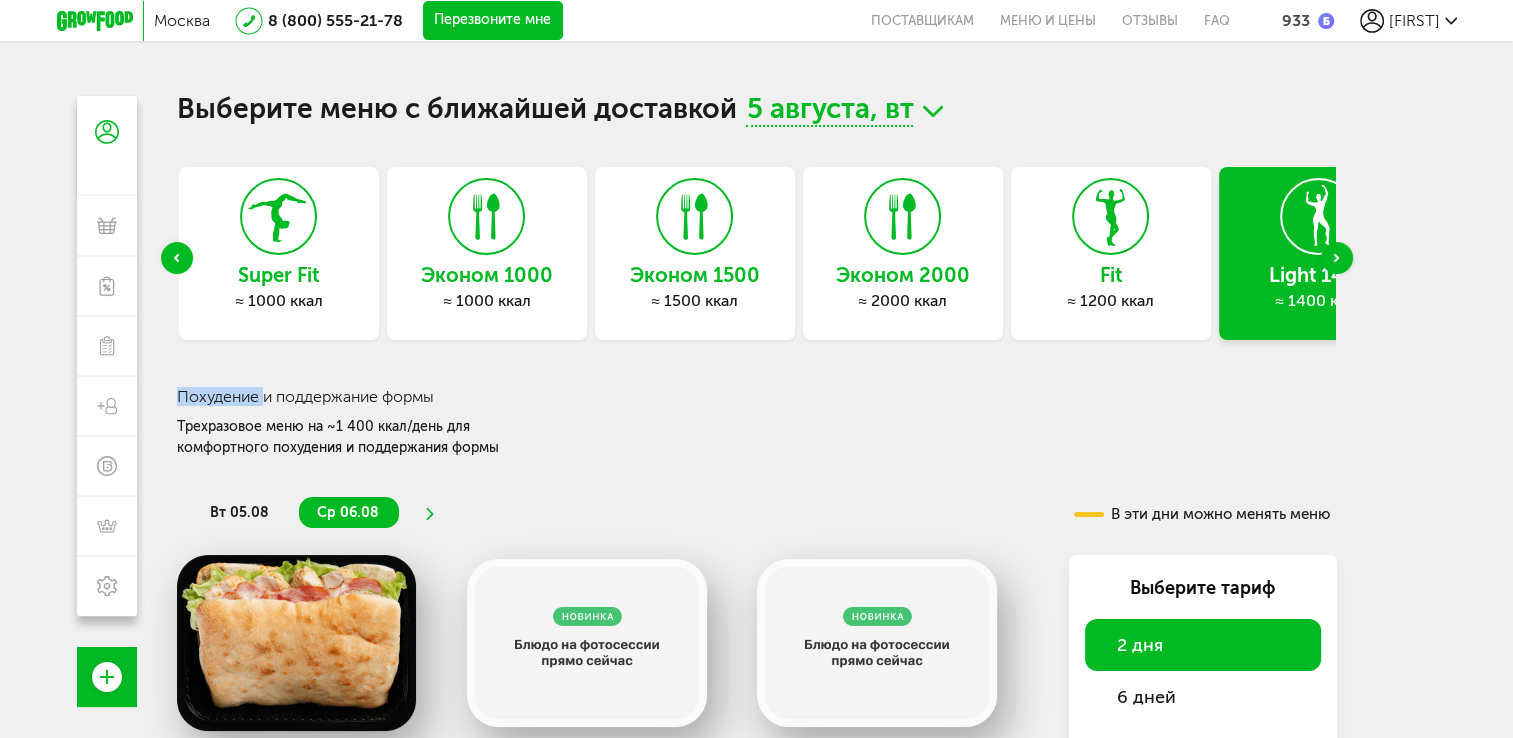 click at bounding box center (1337, 258) 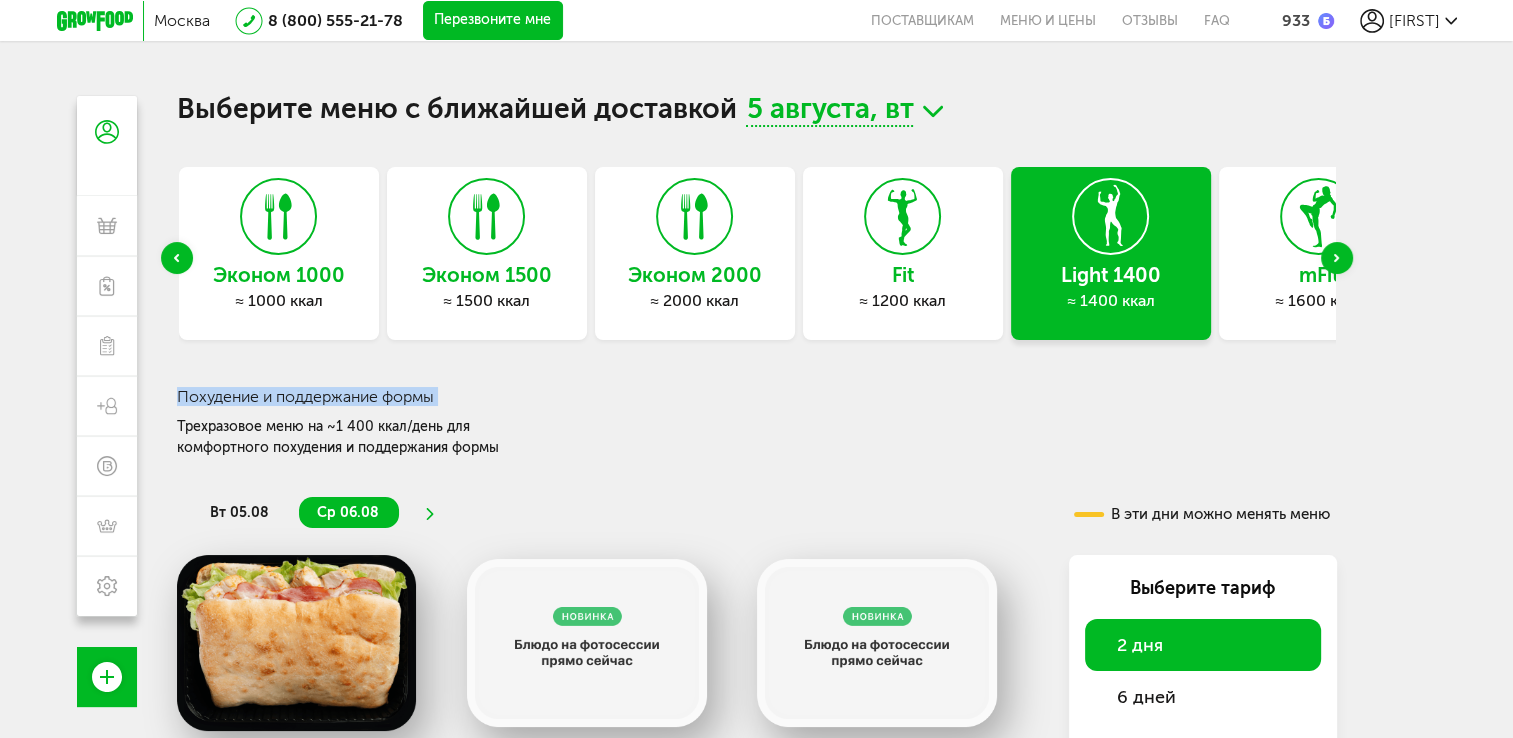 click at bounding box center (1337, 258) 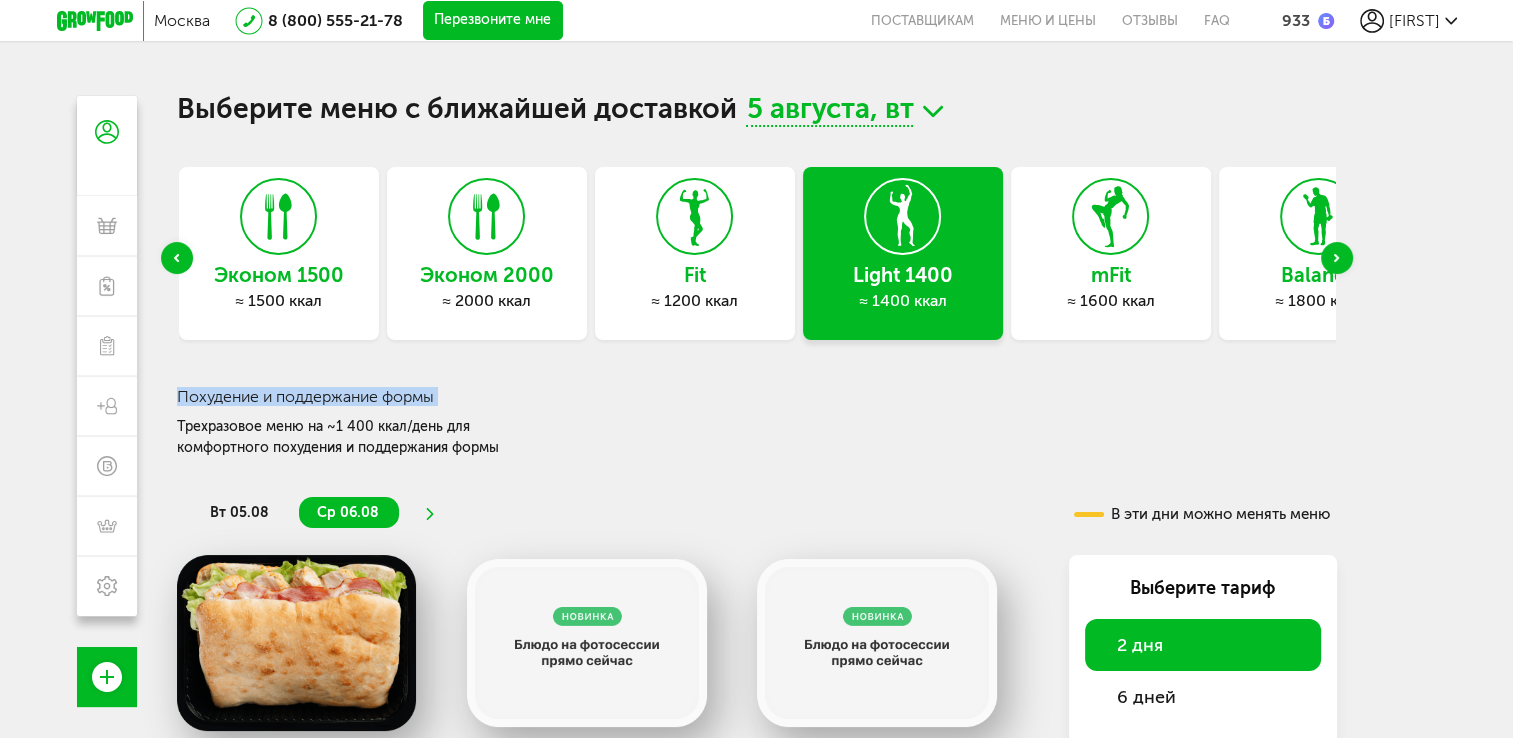 click at bounding box center (1337, 258) 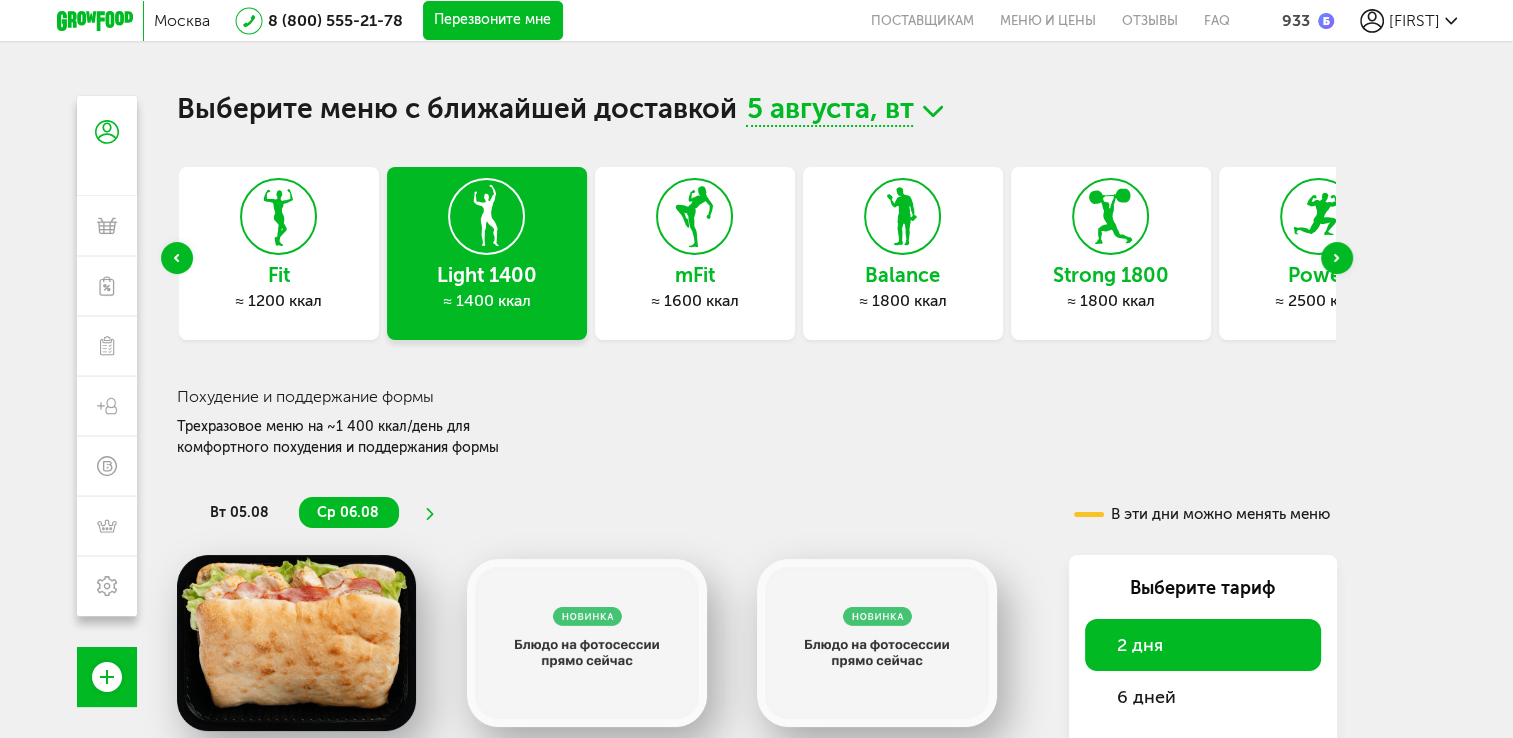 click at bounding box center (1337, 258) 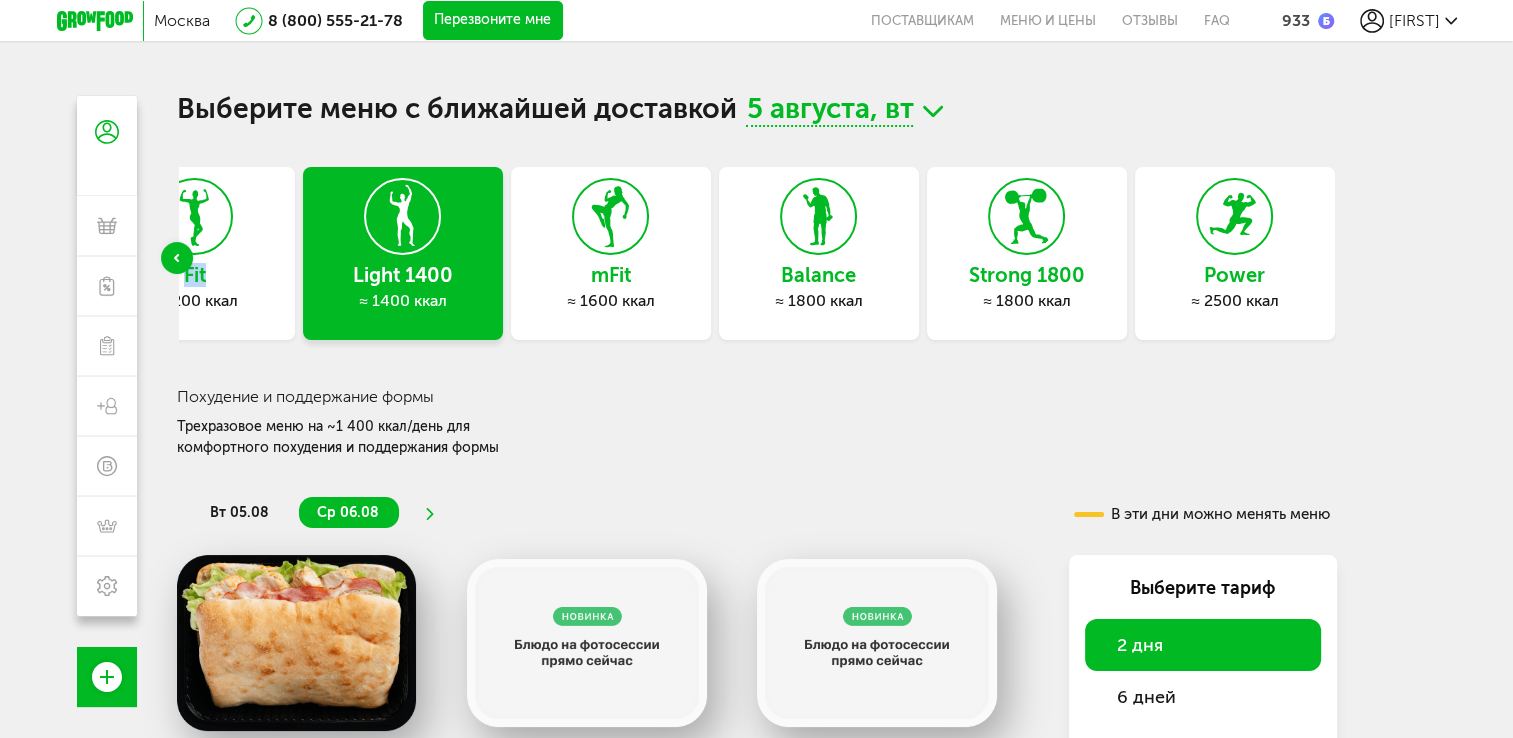 click on "Express Fit   ≈ 800 ккал     Super Fit   ≈ 1000 ккал     Эконом 1000    ≈ 1000 ккал     Эконом 1500   ≈ 1500 ккал     Эконом 2000   ≈ 2000 ккал     Fit   ≈ 1200 ккал     Light 1400   ≈ 1400 ккал     mFit   ≈ 1600 ккал     Balance   ≈ 1800 ккал     Strong 1800   ≈ 1800 ккал     Power   ≈ 2500 ккал" at bounding box center (757, 258) 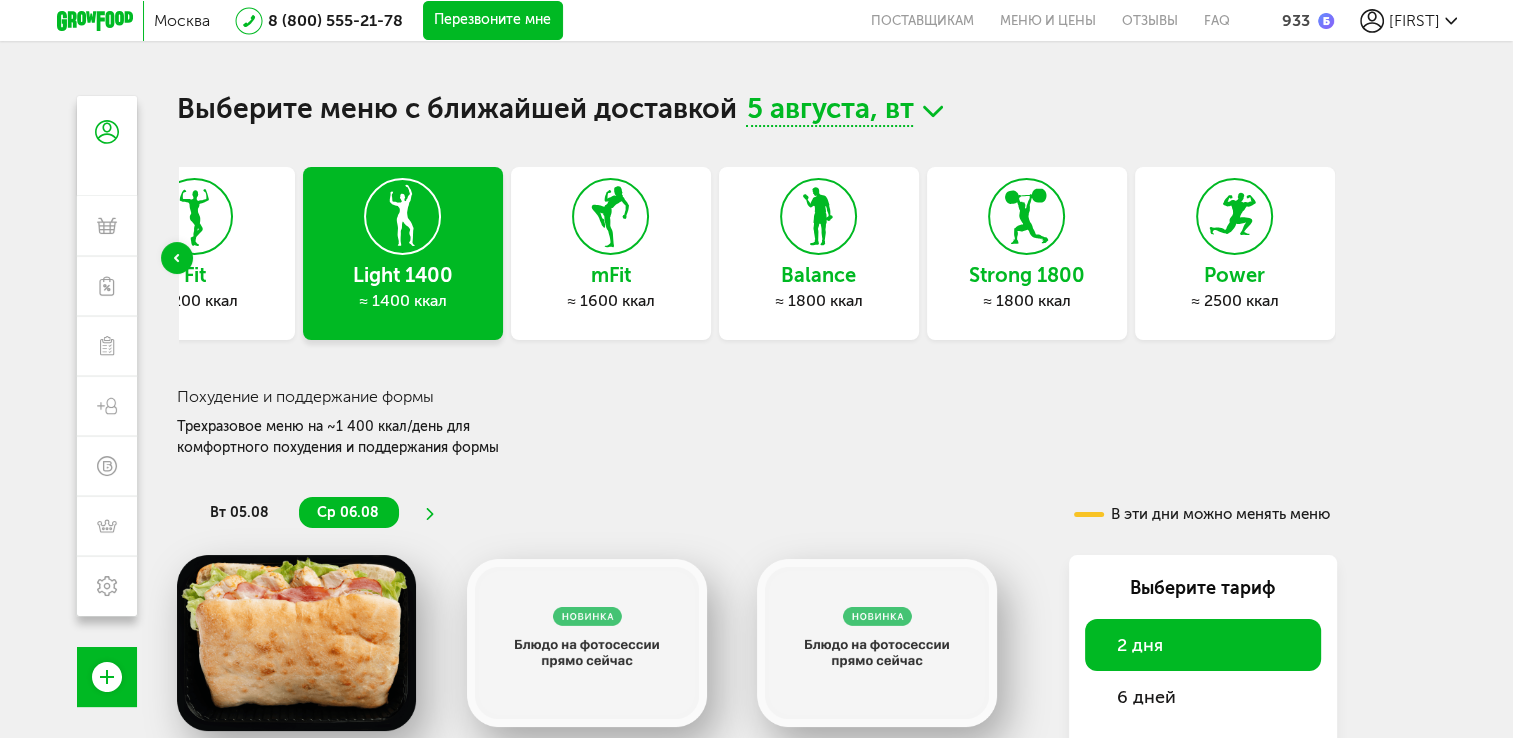 click 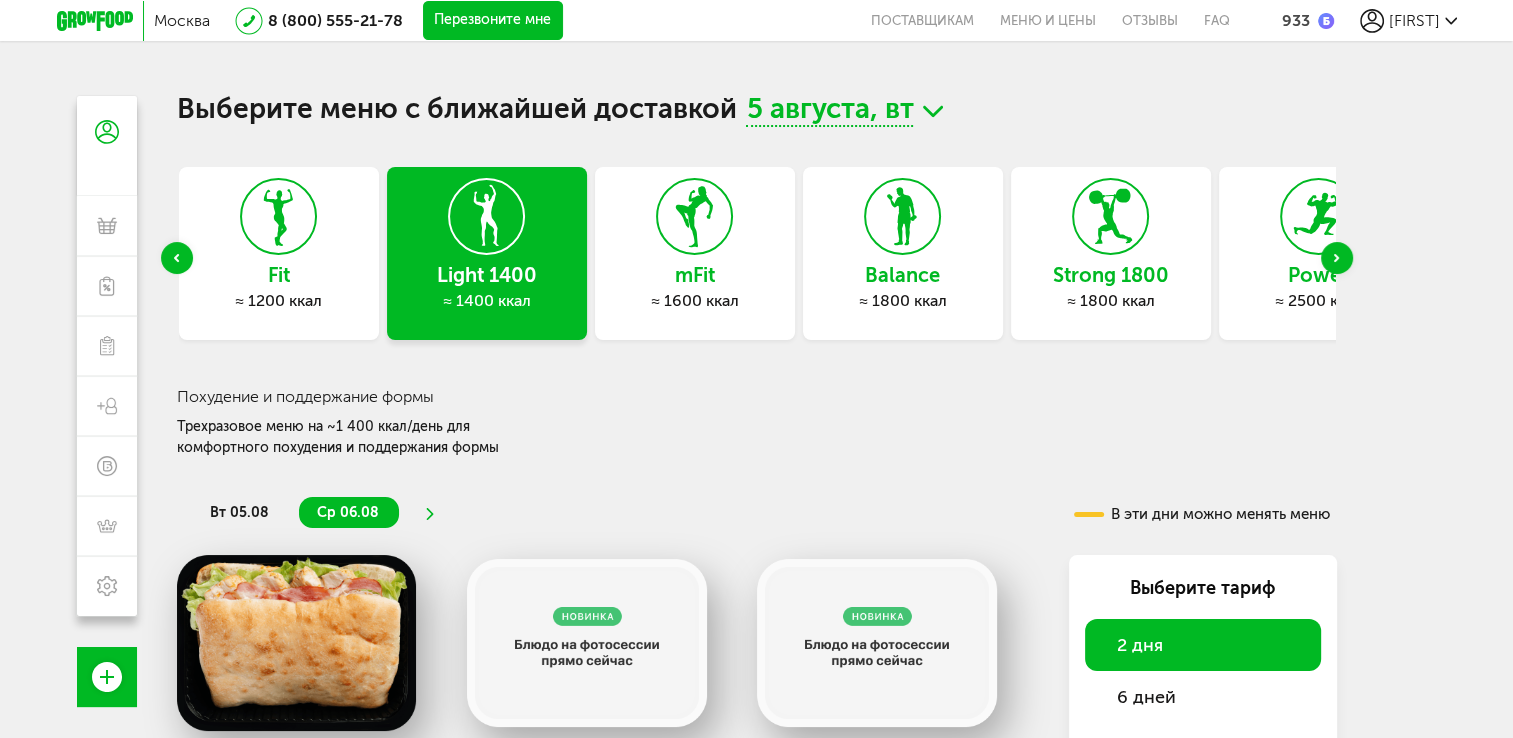 click 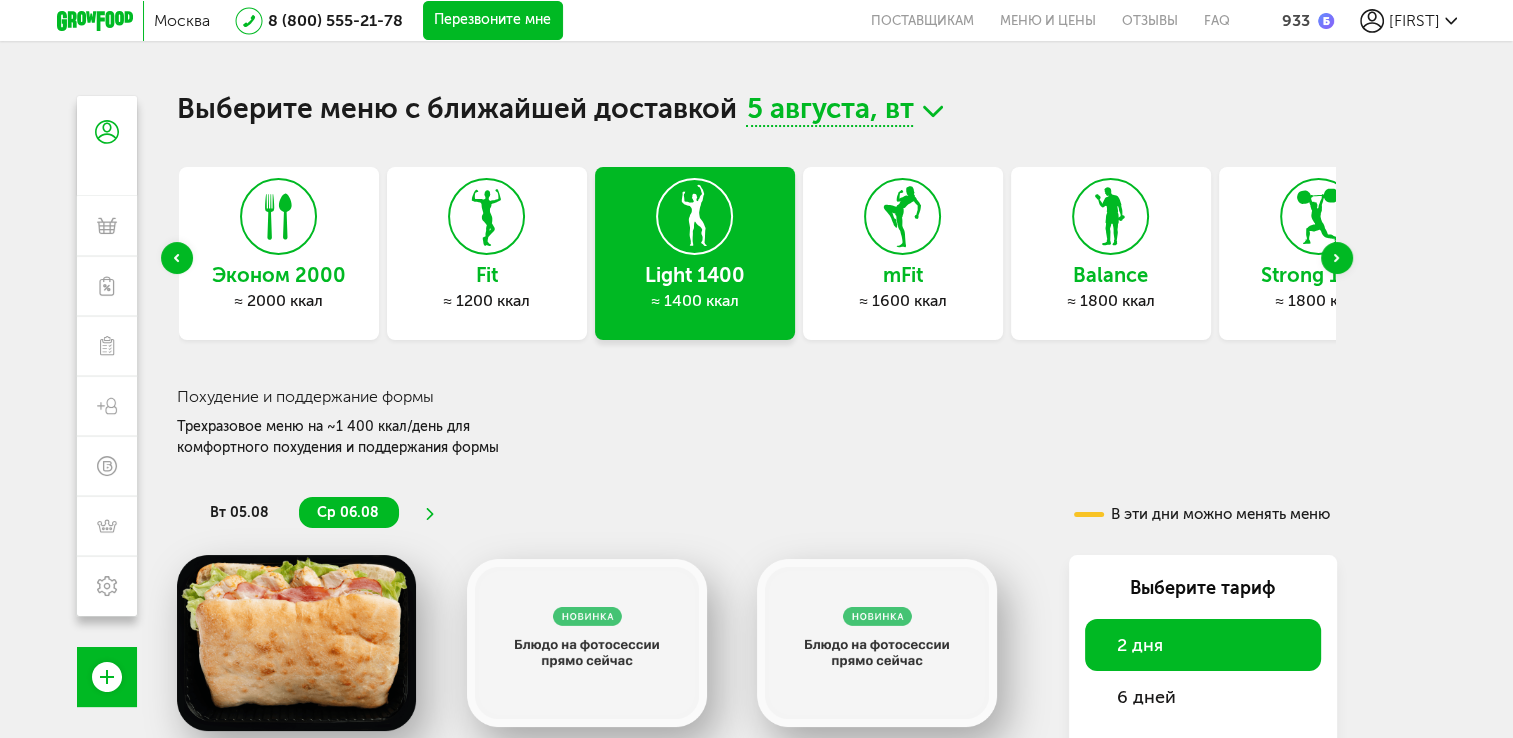 click at bounding box center (177, 258) 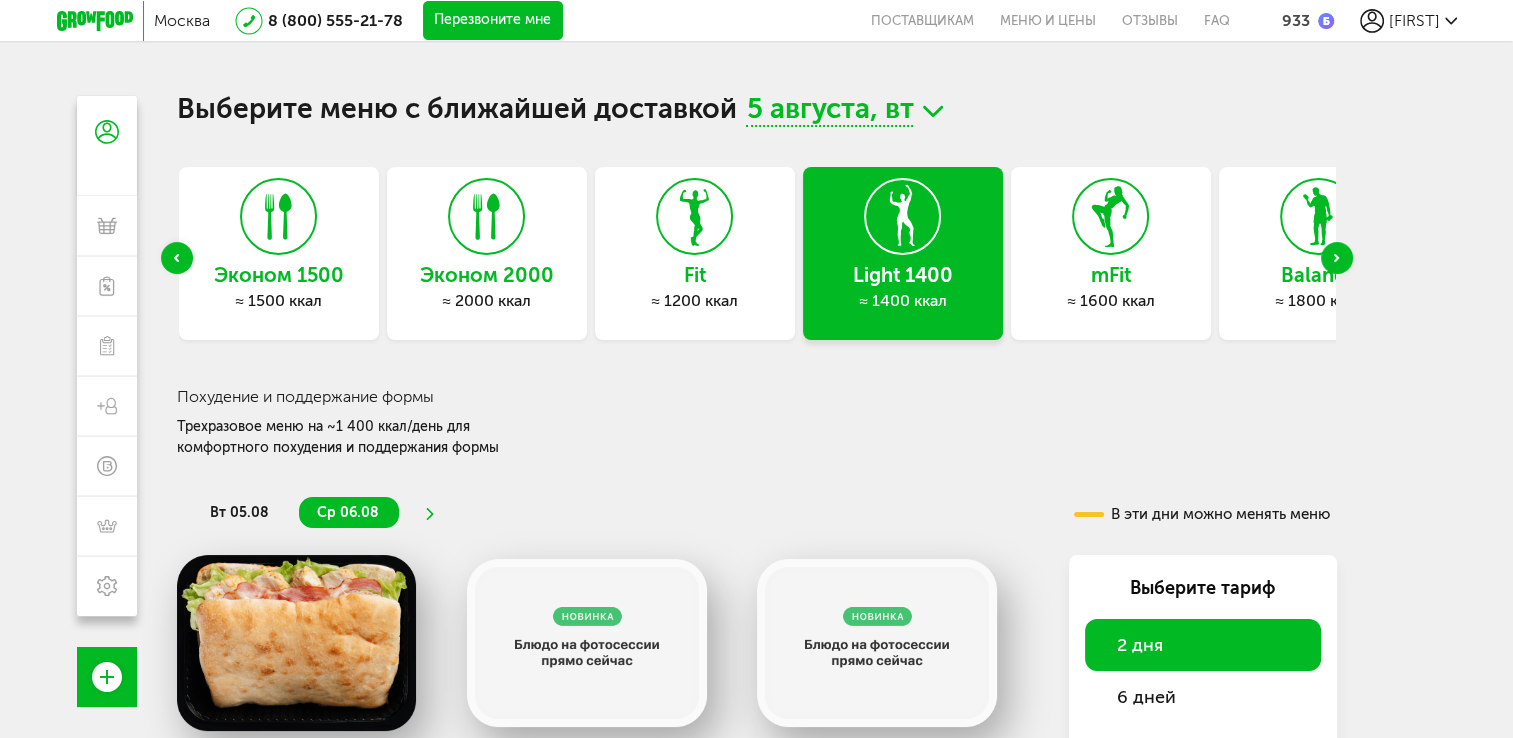 click 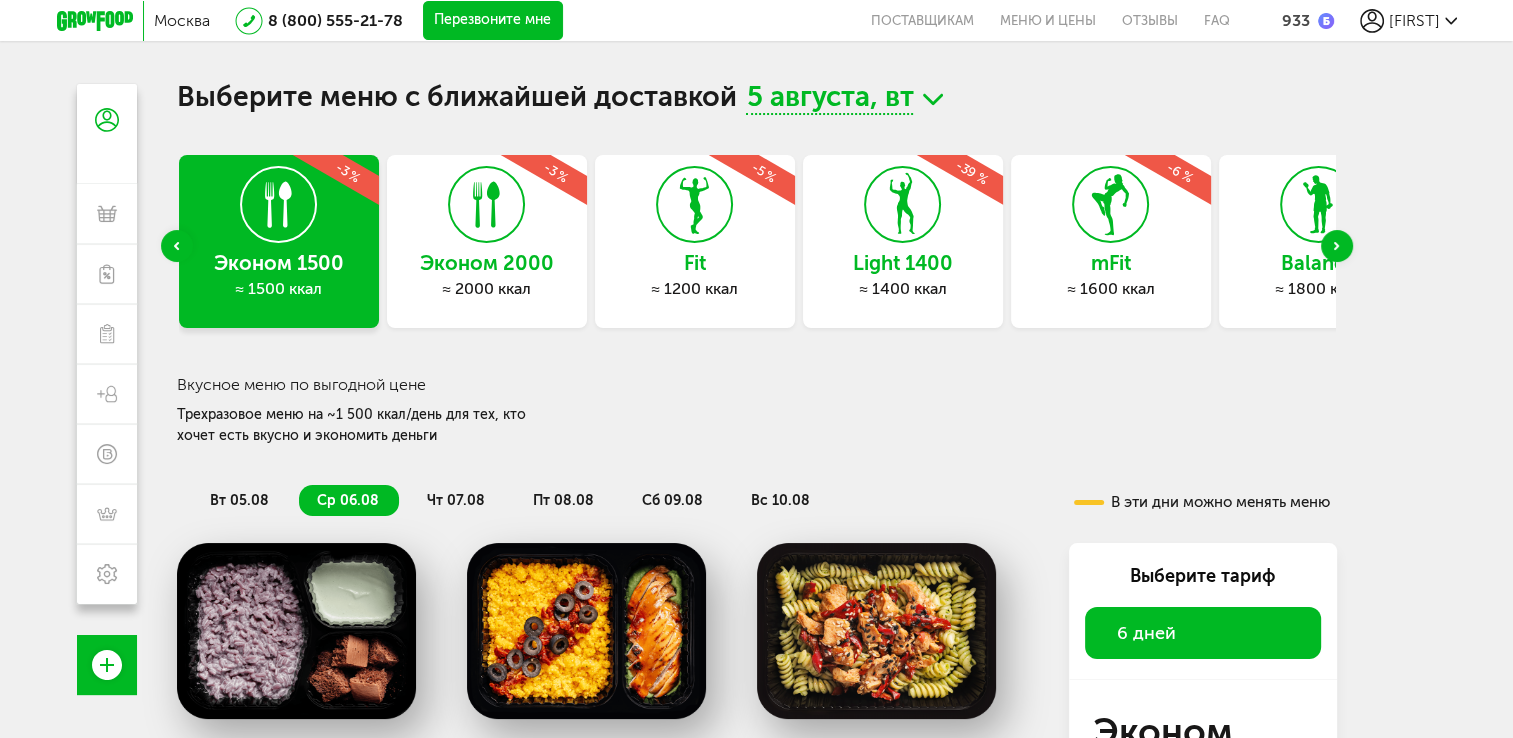 scroll, scrollTop: 0, scrollLeft: 0, axis: both 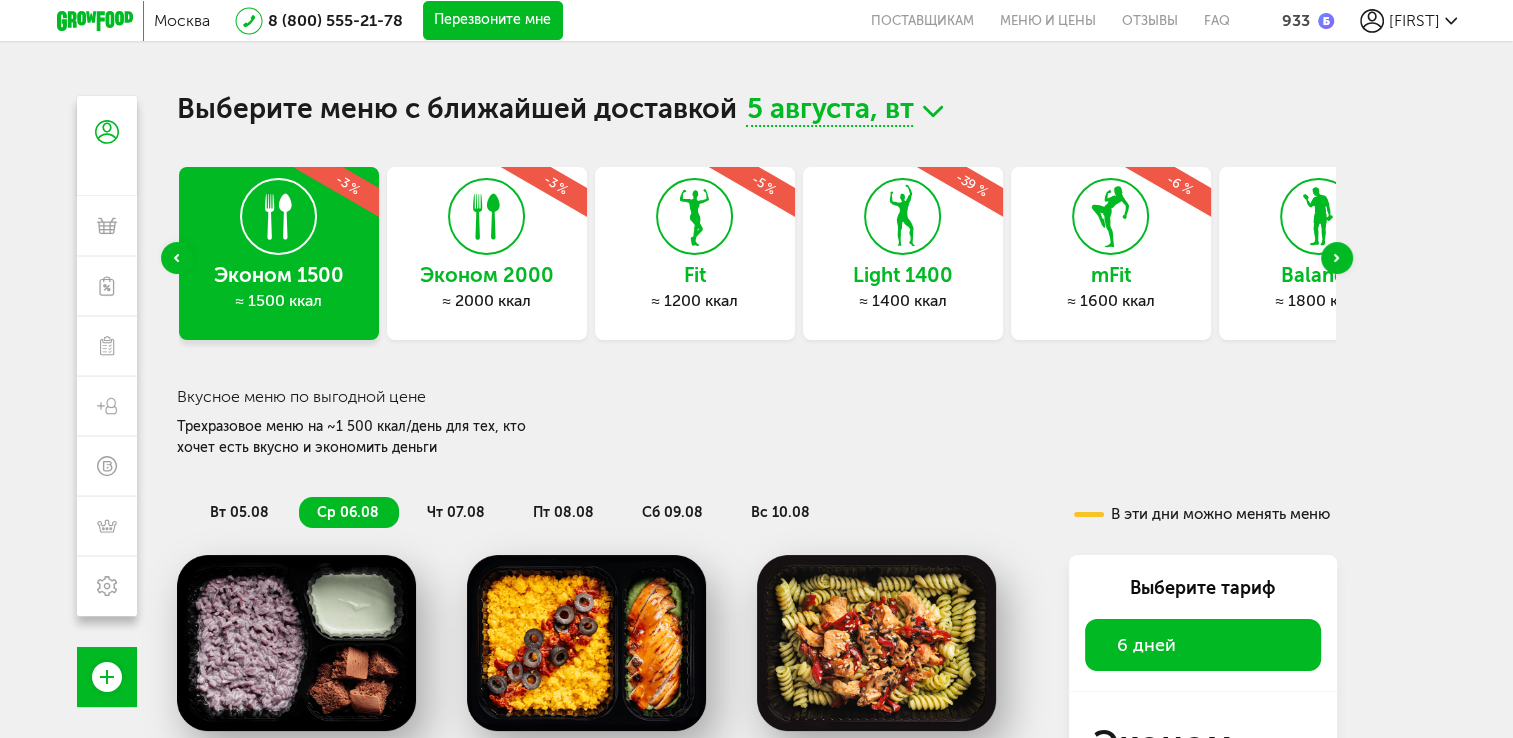 click at bounding box center [177, 258] 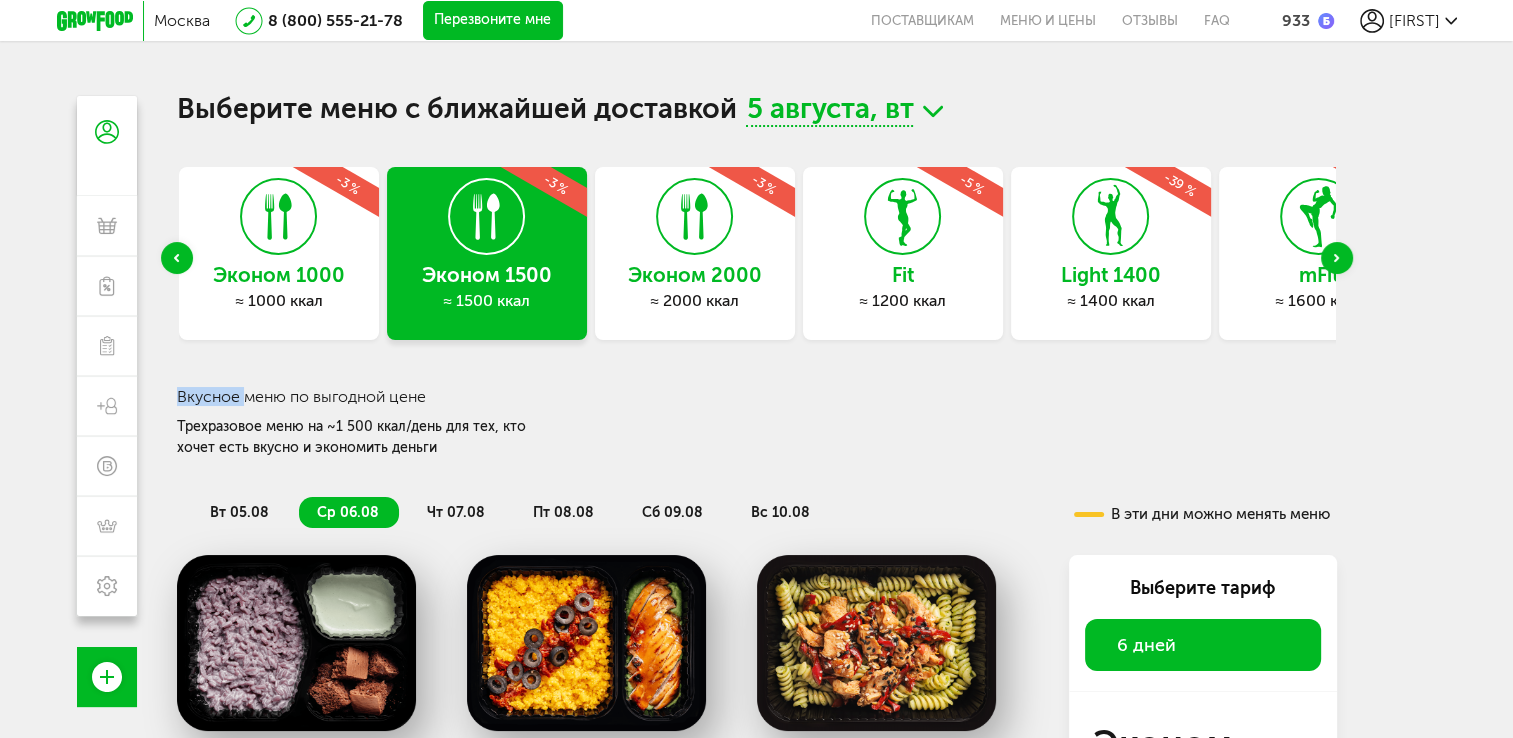 click at bounding box center [177, 258] 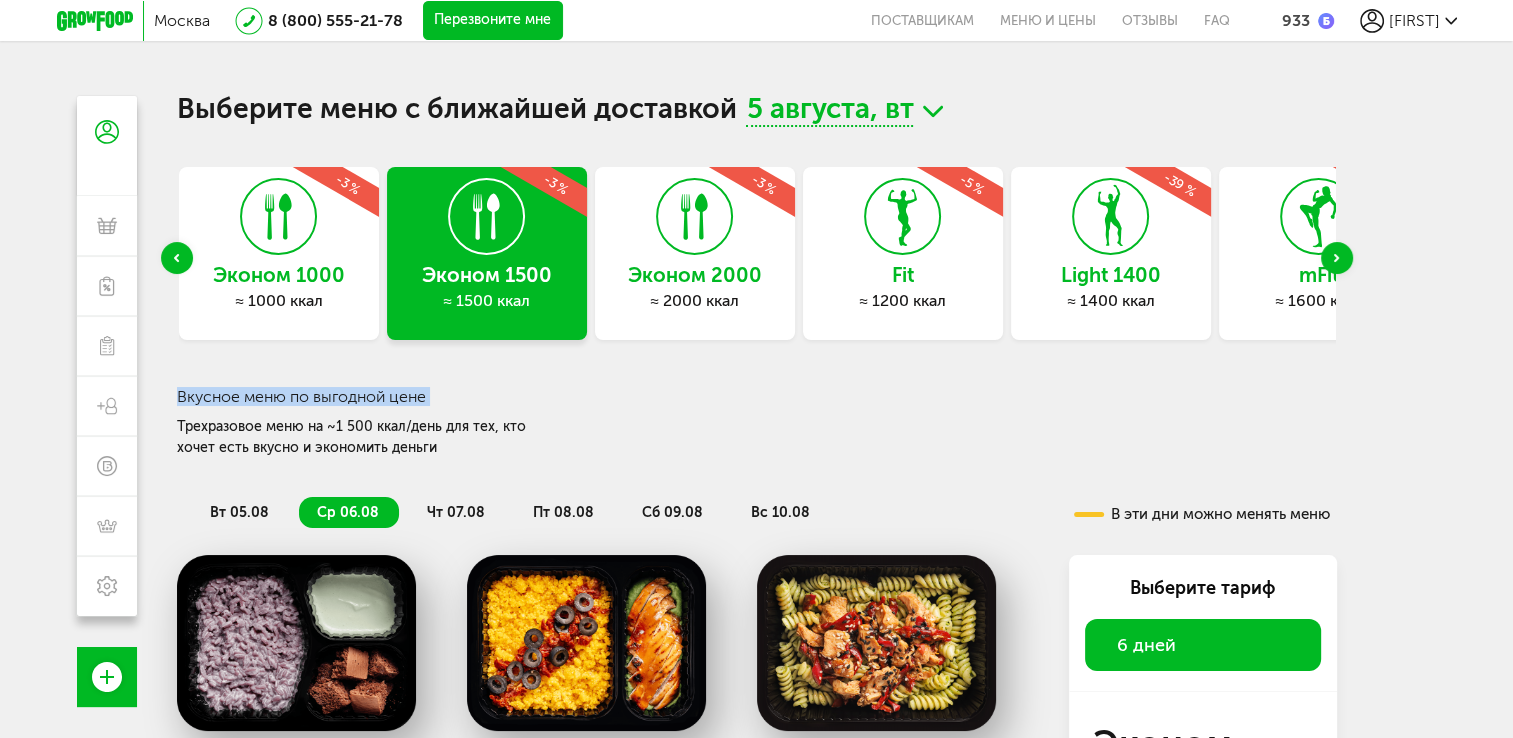 click at bounding box center [177, 258] 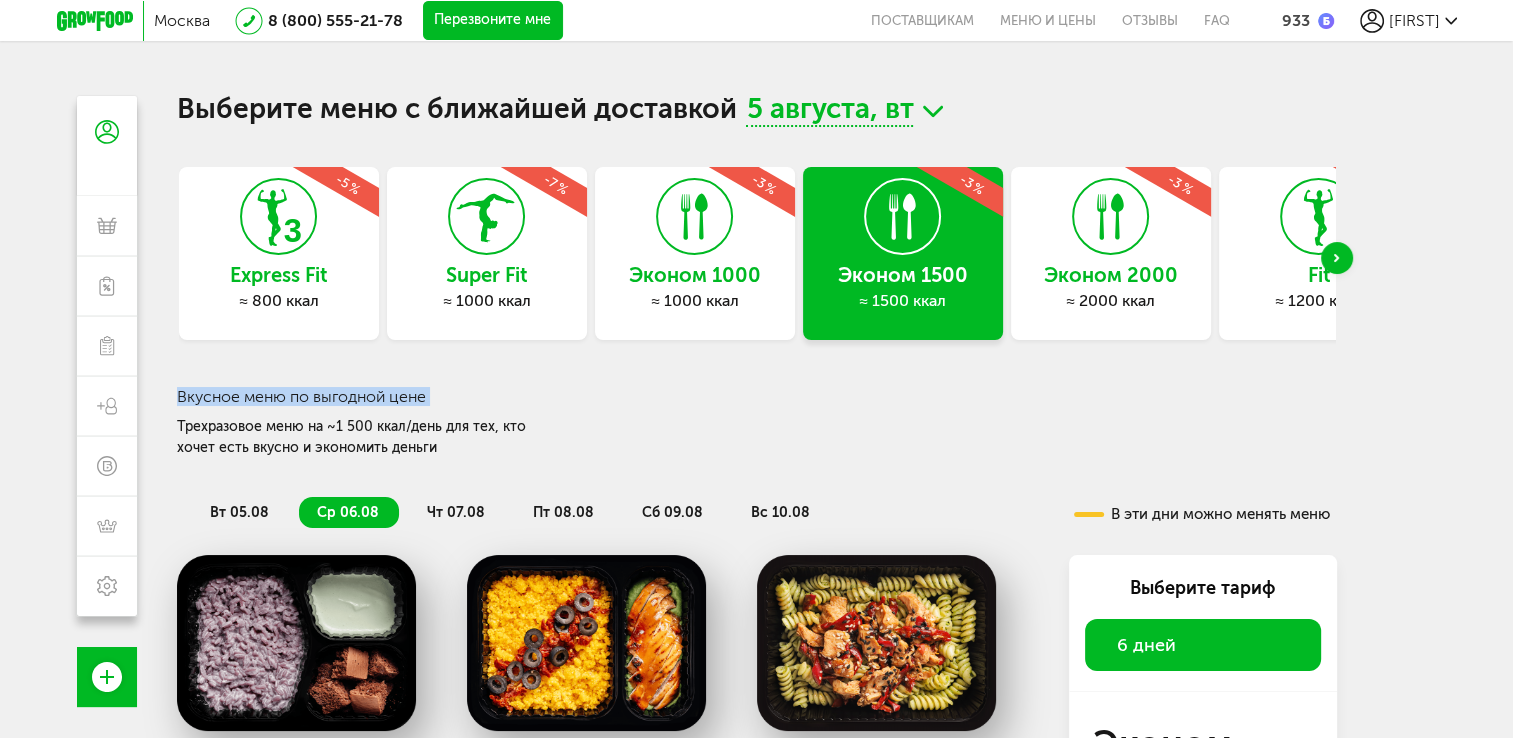 click on "Express Fit" at bounding box center (279, 275) 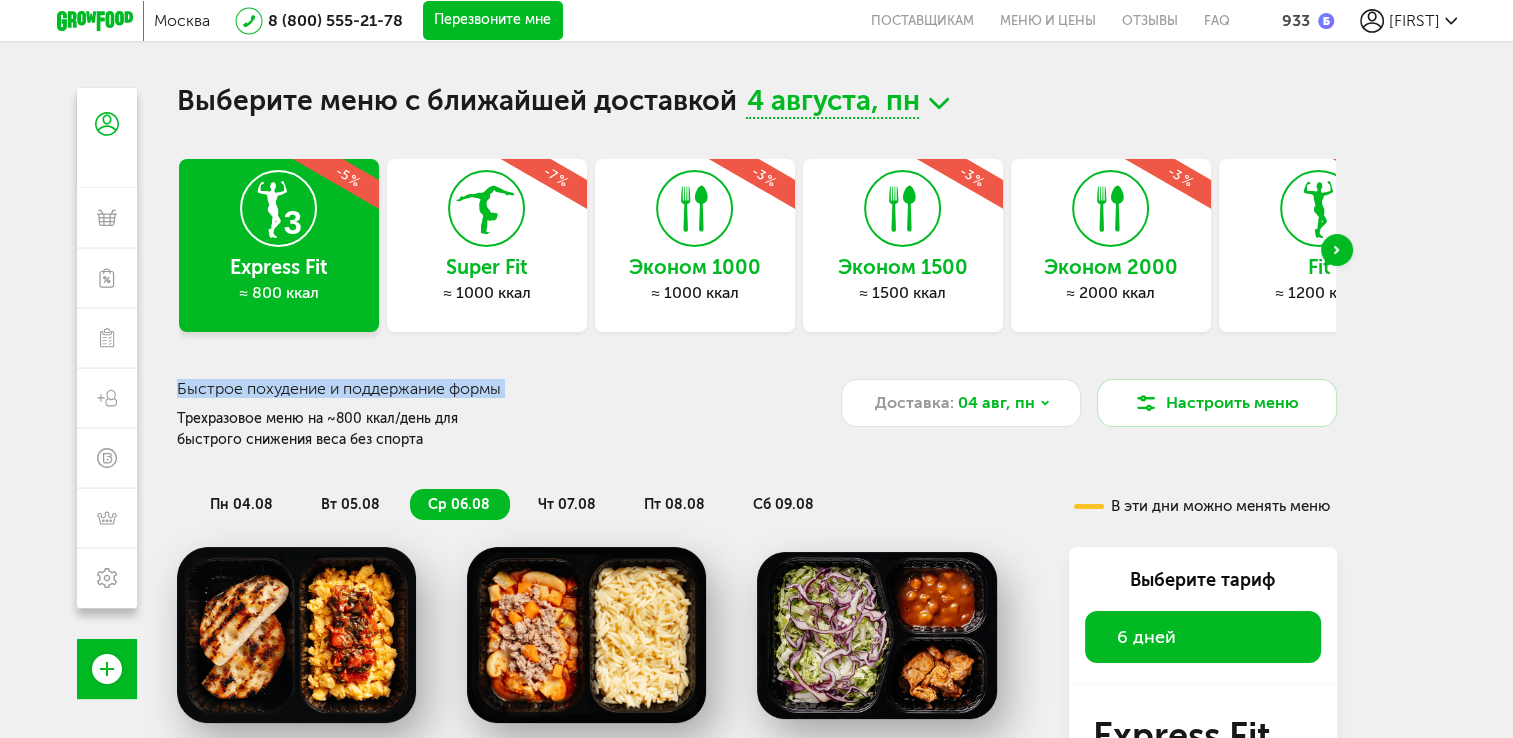 scroll, scrollTop: 0, scrollLeft: 0, axis: both 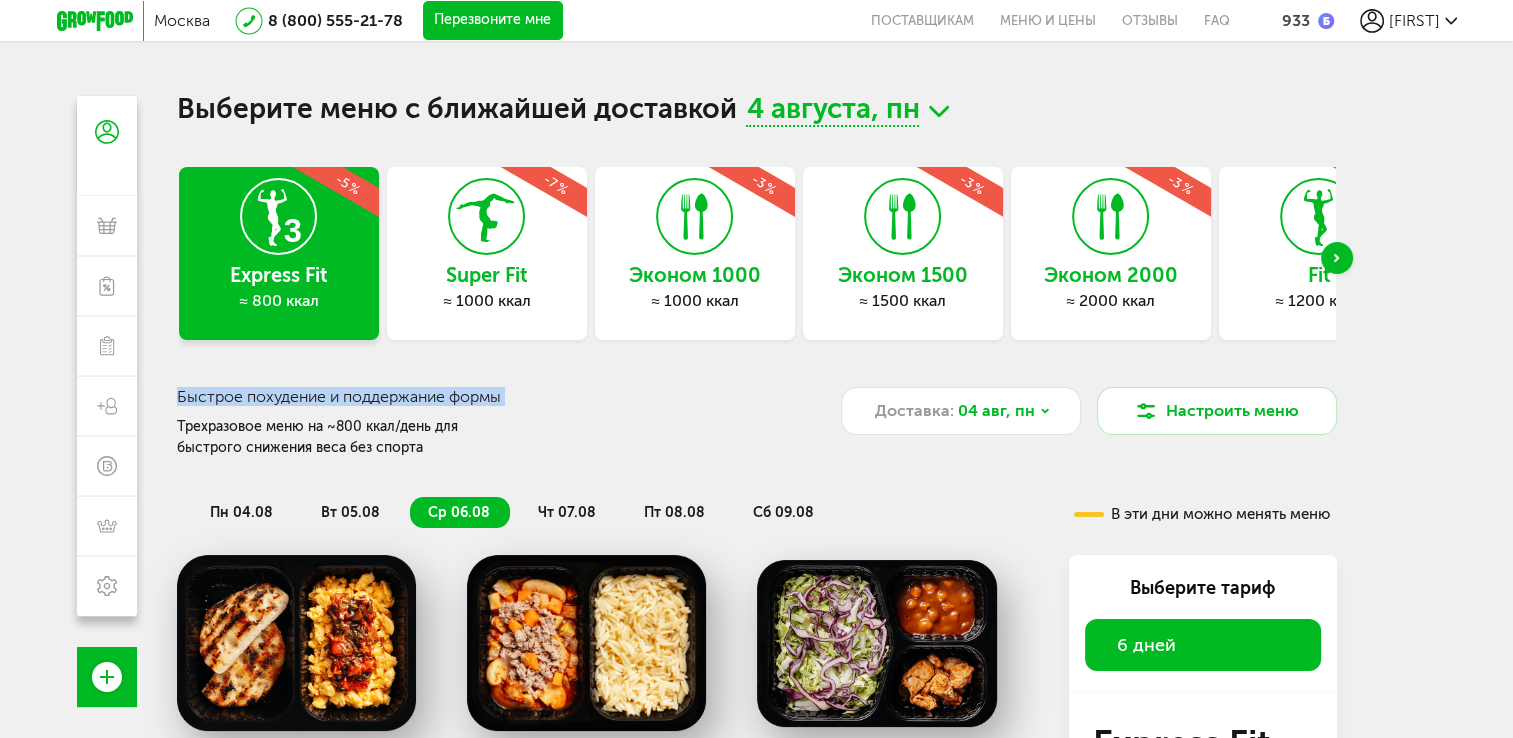 click on "Super Fit" at bounding box center [487, 275] 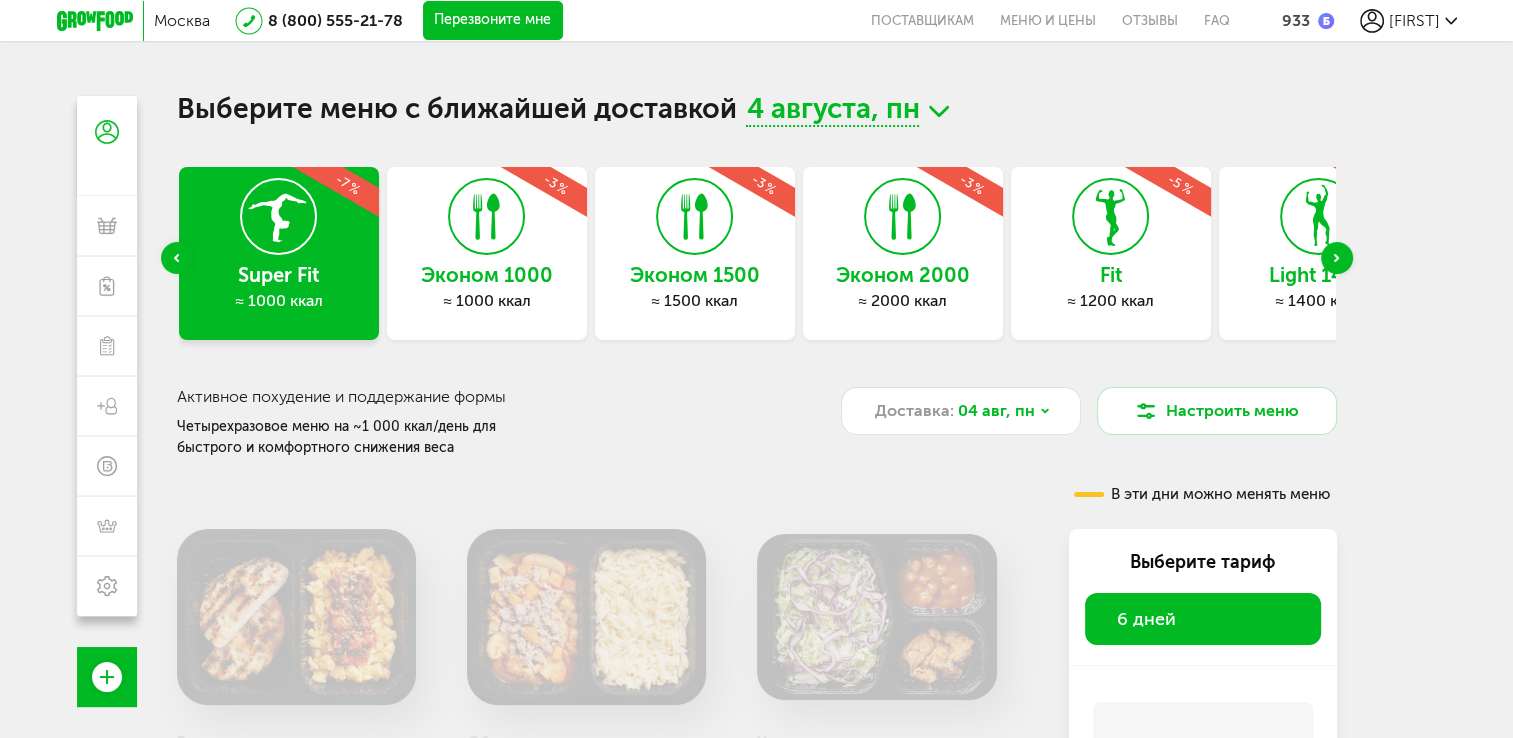 click on "Express Fit   ≈ 800 ккал   -5 %   Super Fit   ≈ 1000 ккал   -7 %   Эконом 1000    ≈ 1000 ккал   -3 %   Эконом 1500   ≈ 1500 ккал   -3 %   Эконом 2000   ≈ 2000 ккал   -3 %   Fit   ≈ 1200 ккал   -5 %   Light 1400   ≈ 1400 ккал   -39 %   mFit   ≈ 1600 ккал   -6 %   Balance   ≈ 1800 ккал     Strong 1800   ≈ 1800 ккал   -40 %   Power   ≈ 2500 ккал   -4 %" at bounding box center [757, 258] 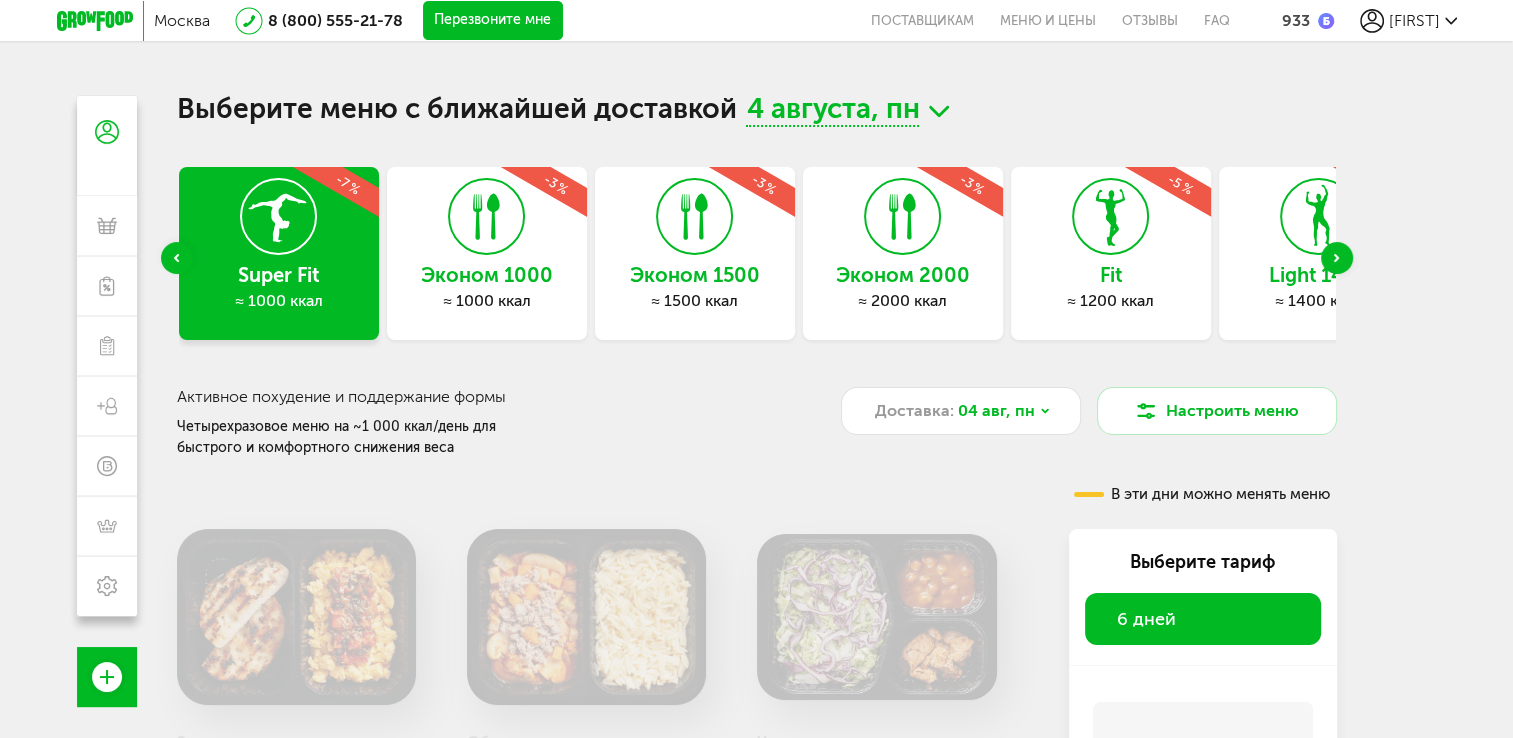 click 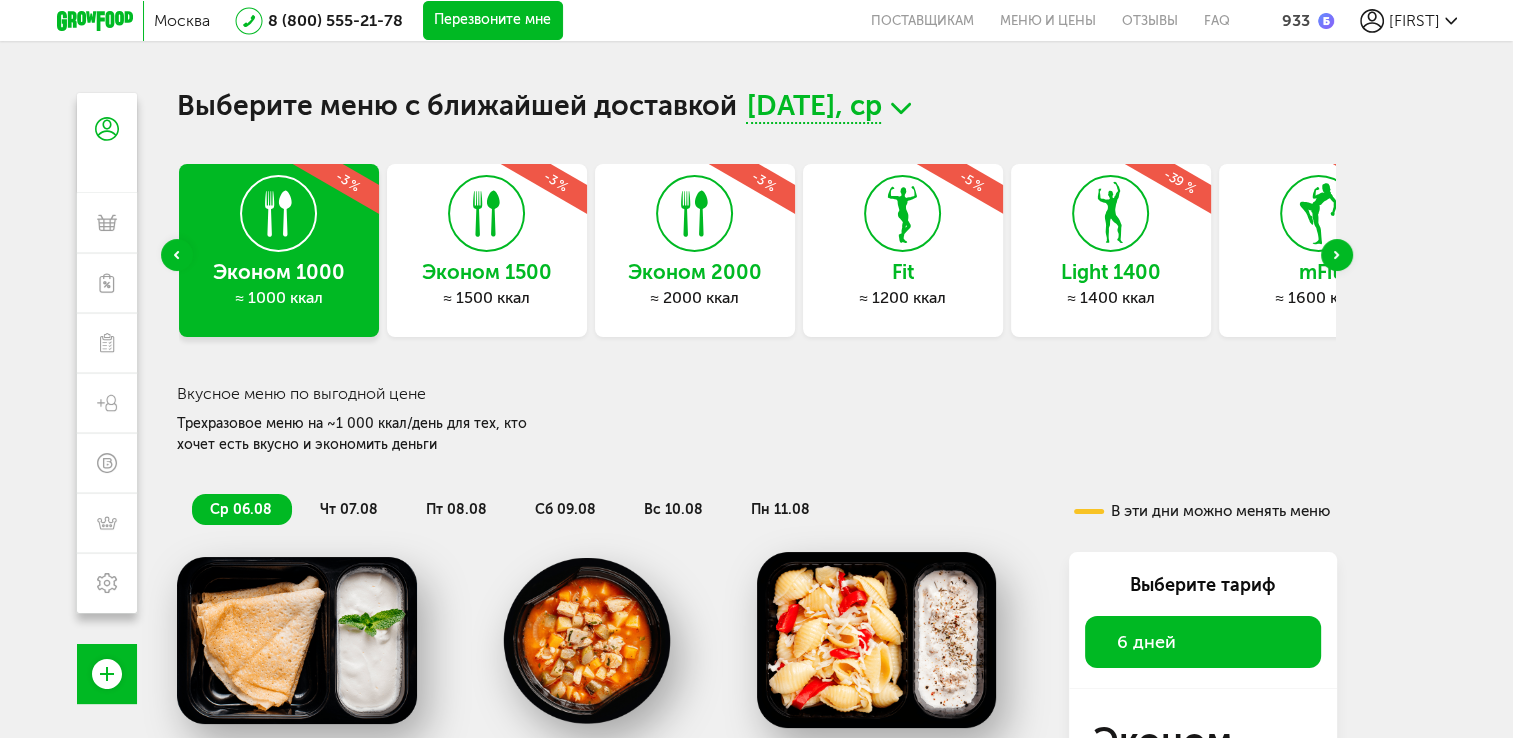 scroll, scrollTop: 0, scrollLeft: 0, axis: both 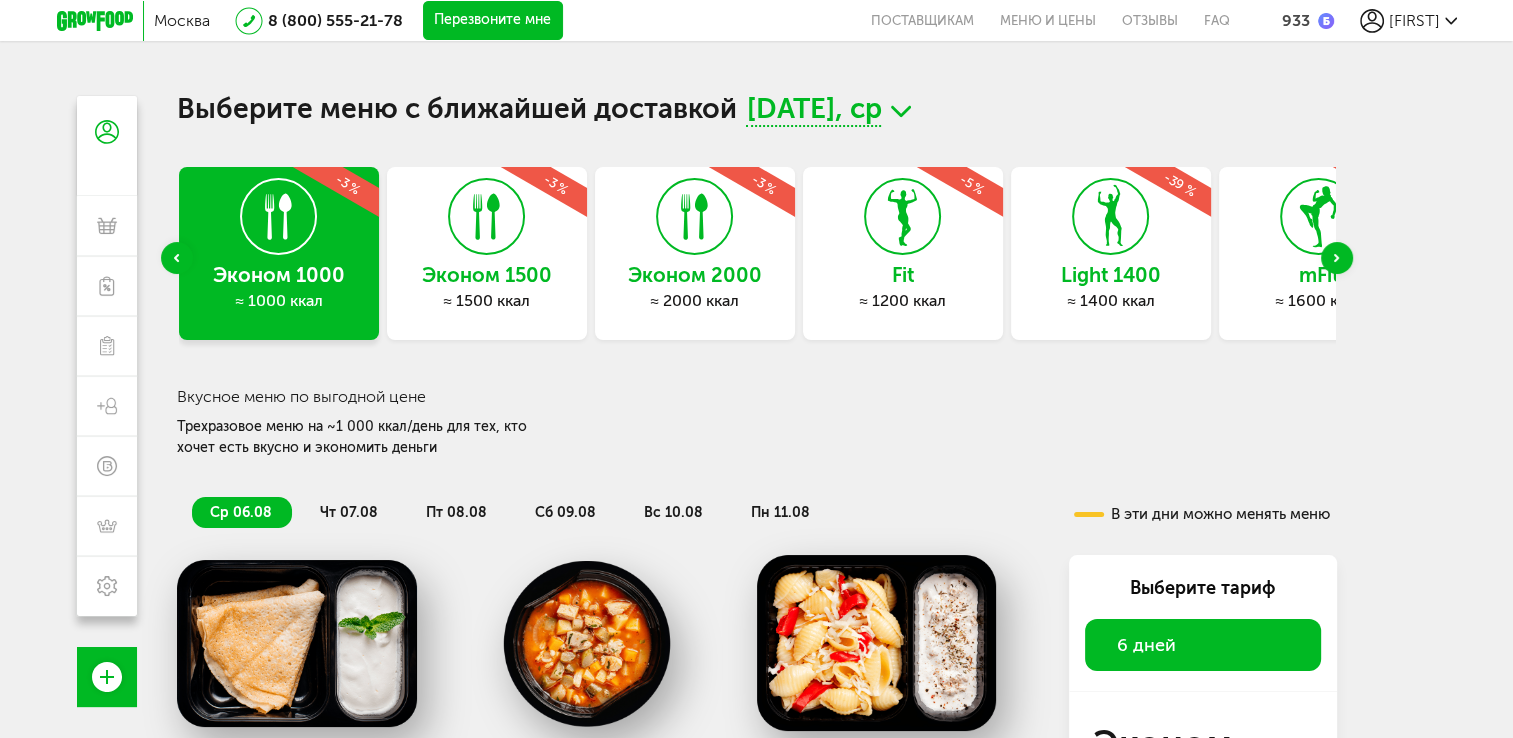 click on "Эконом 1500" at bounding box center [487, 275] 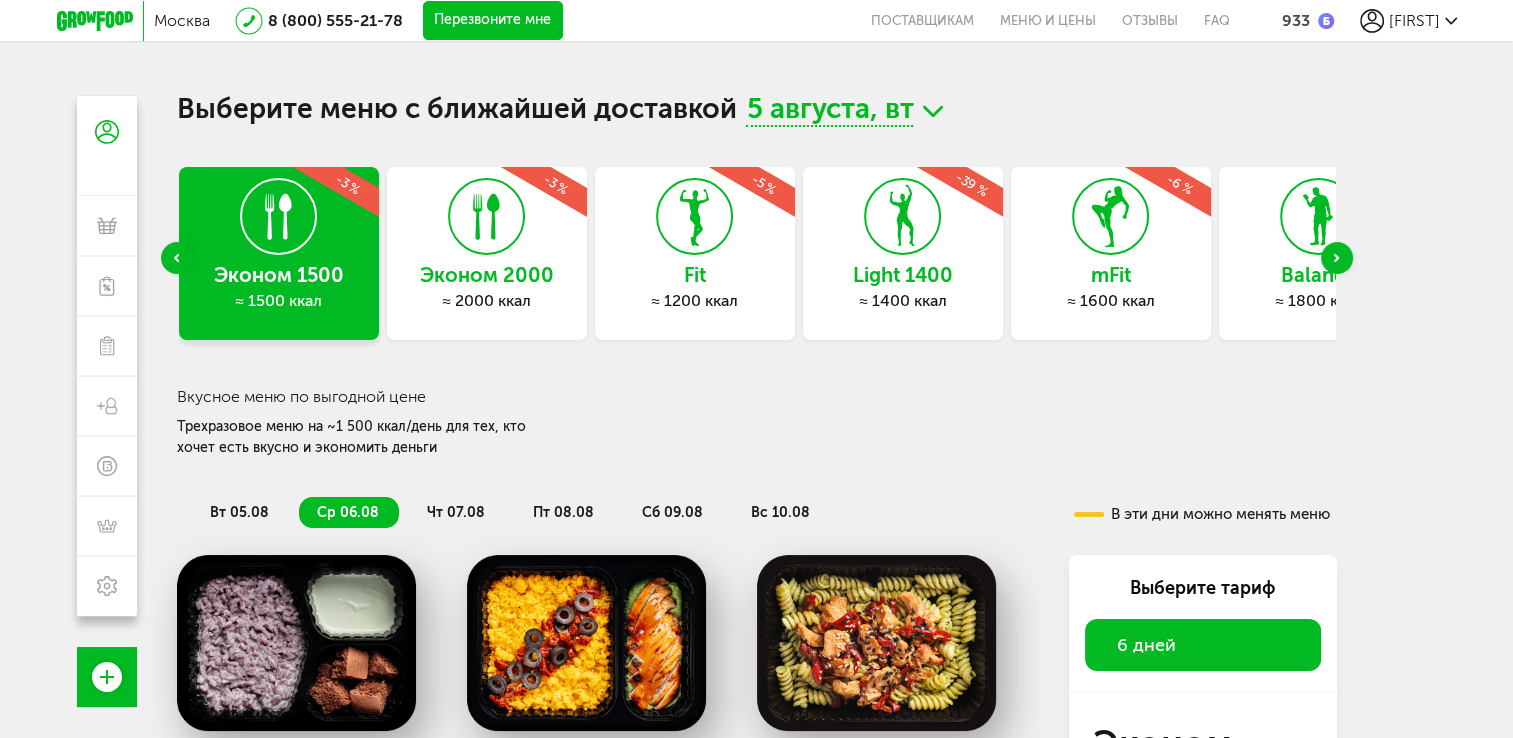 click on "Эконом 2000" at bounding box center [487, 275] 